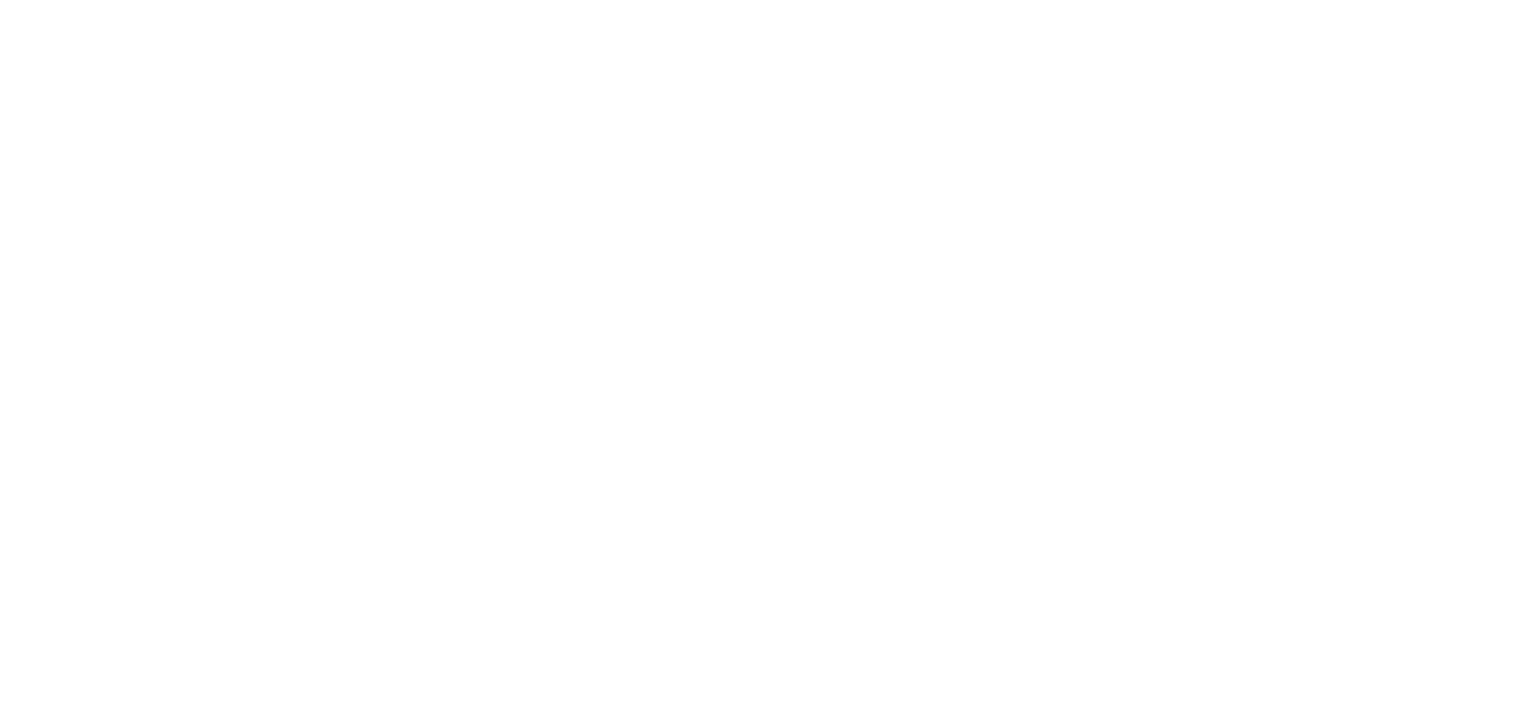 scroll, scrollTop: 0, scrollLeft: 0, axis: both 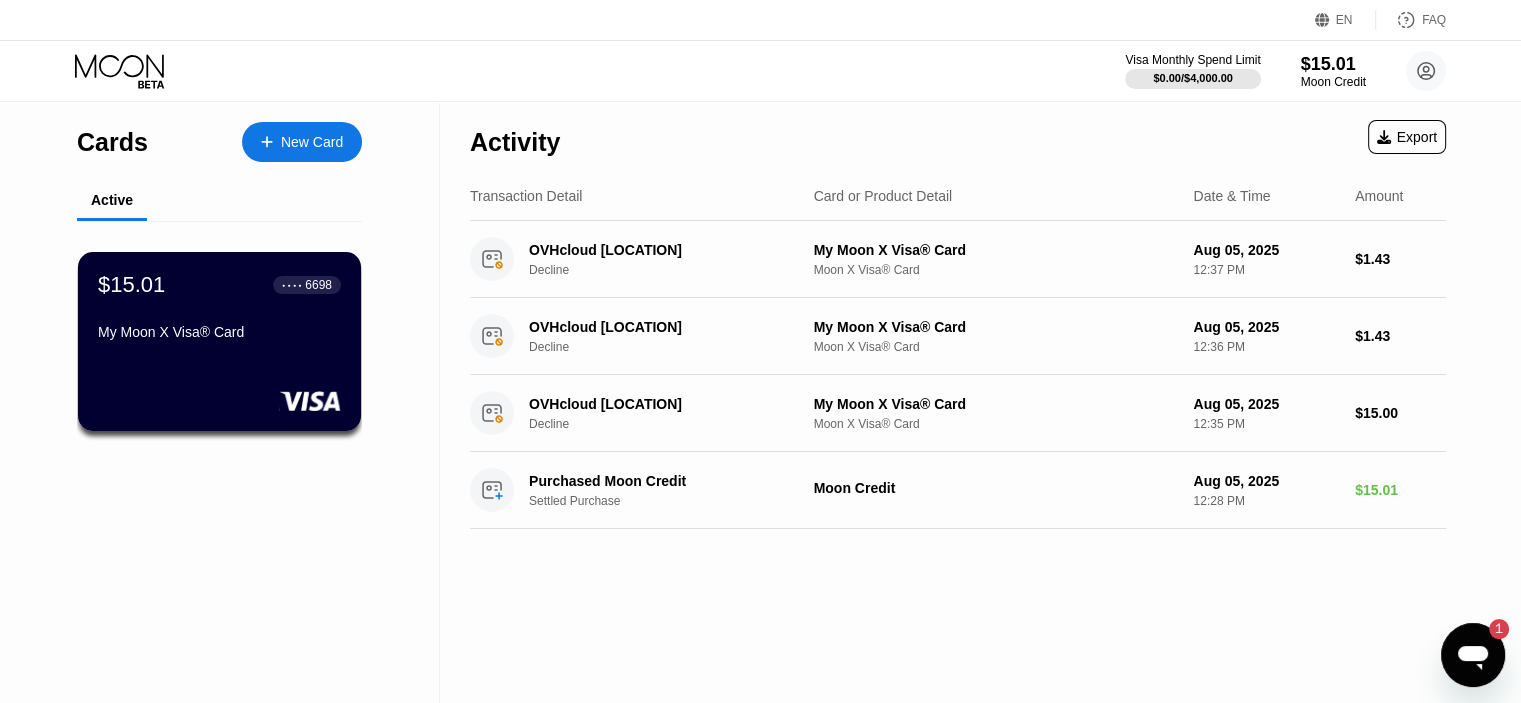 click on "1" at bounding box center (1489, 629) 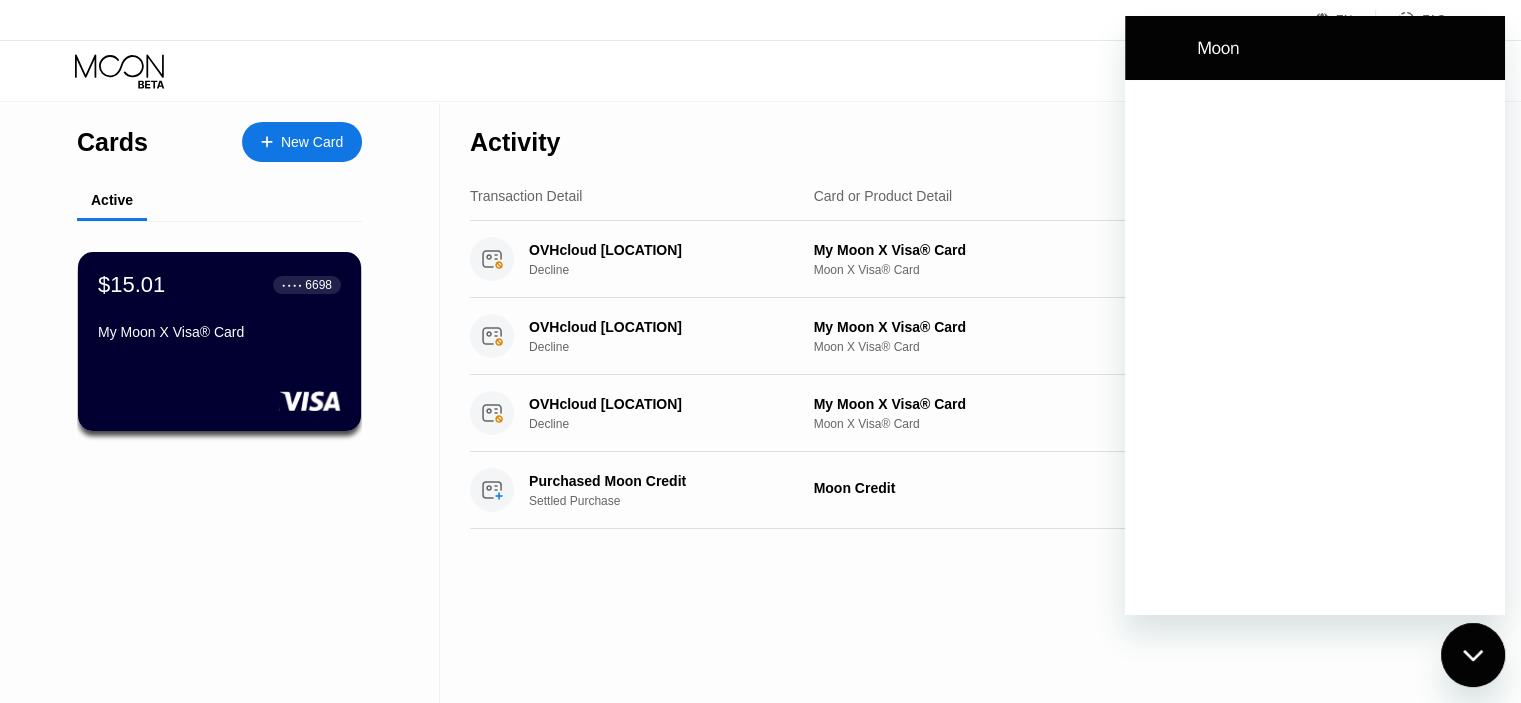 scroll, scrollTop: 0, scrollLeft: 0, axis: both 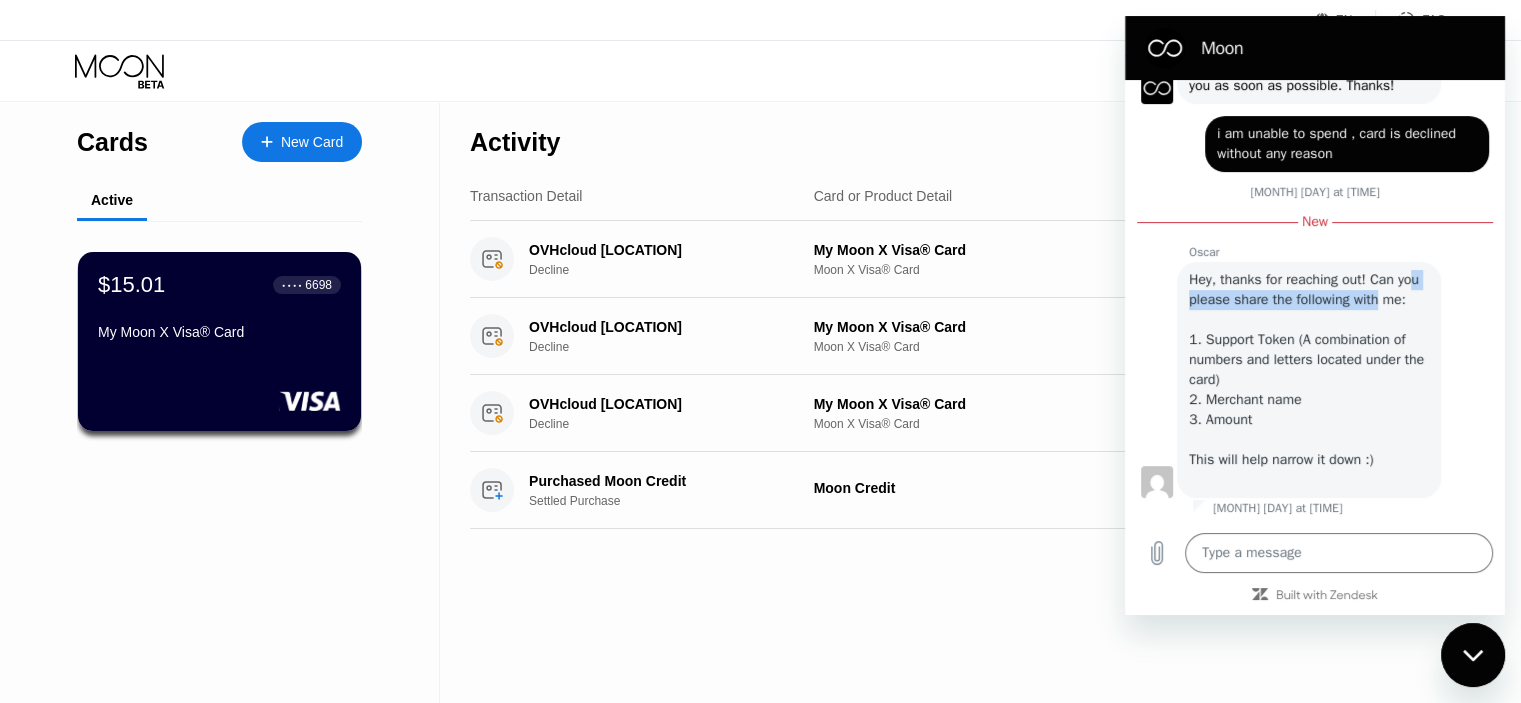 drag, startPoint x: 1201, startPoint y: 307, endPoint x: 1404, endPoint y: 310, distance: 203.02217 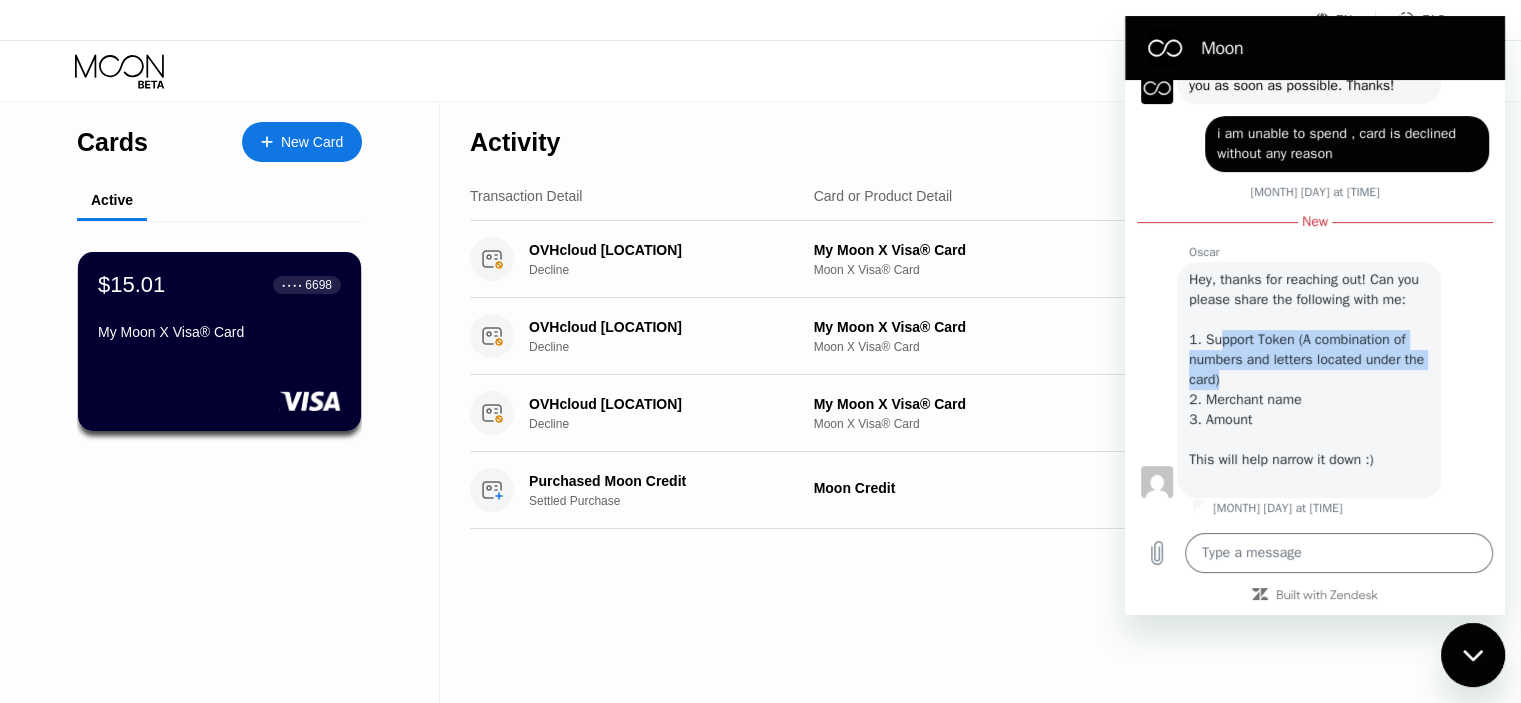 drag, startPoint x: 1221, startPoint y: 369, endPoint x: 1351, endPoint y: 410, distance: 136.31215 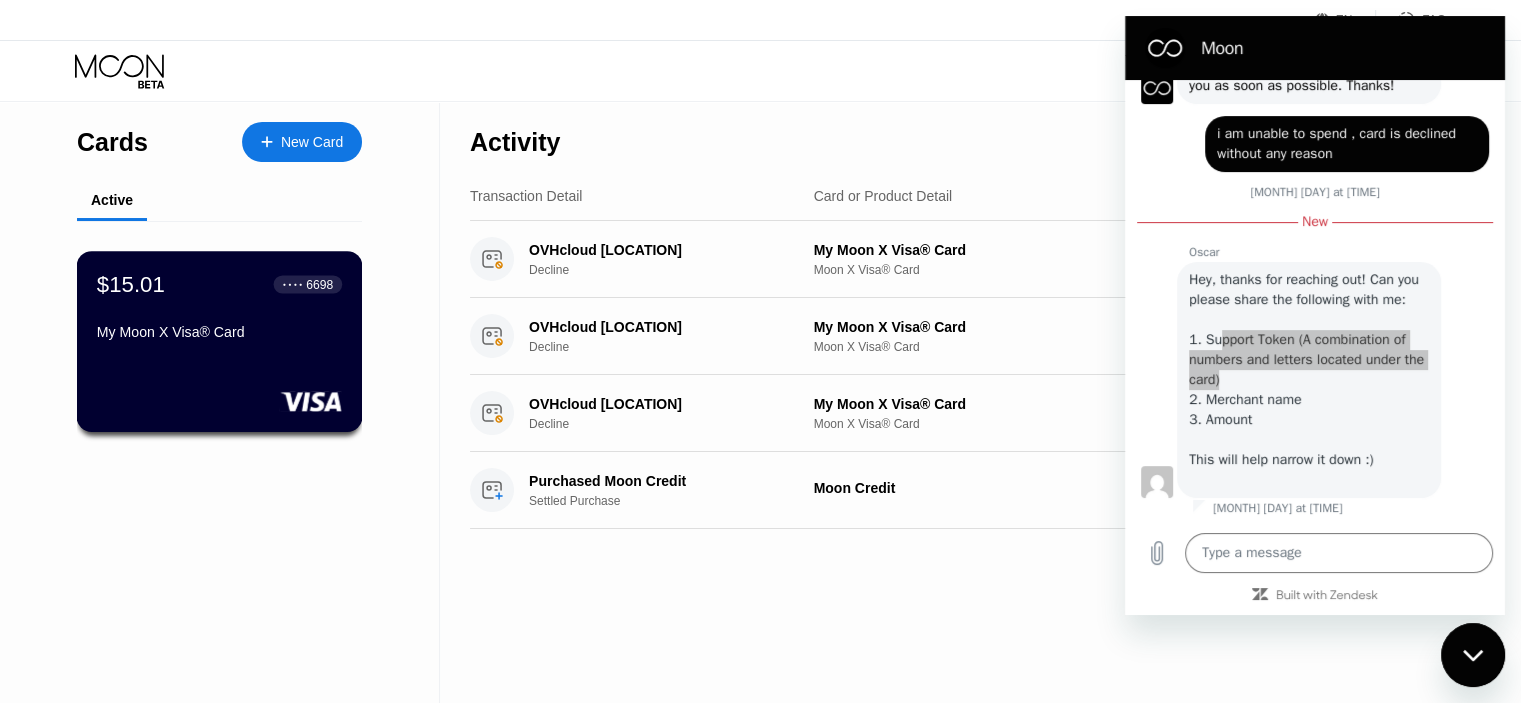 click on "$15.01 ● ● ● ● 6698 My Moon X Visa® Card" at bounding box center (220, 341) 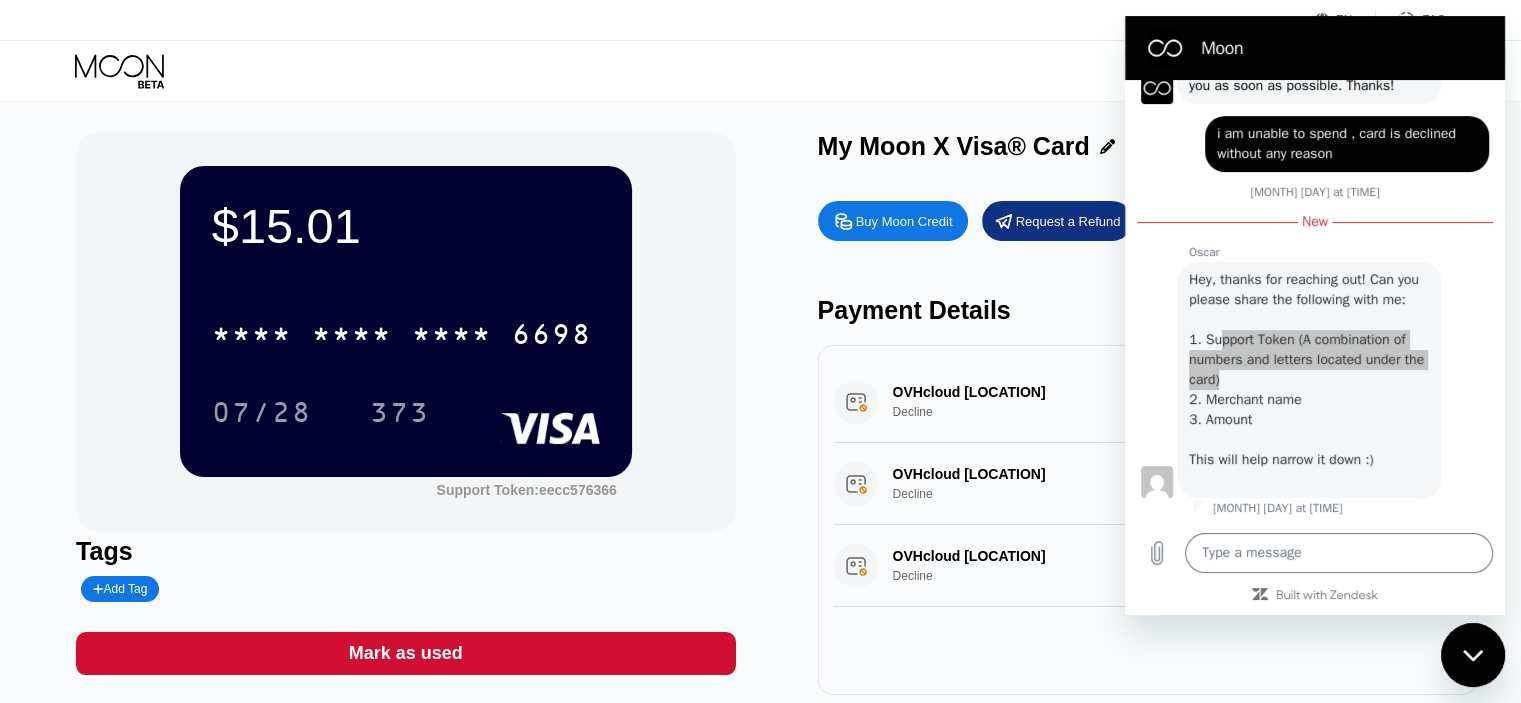 click on "Support Token: eecc576366" at bounding box center [526, 490] 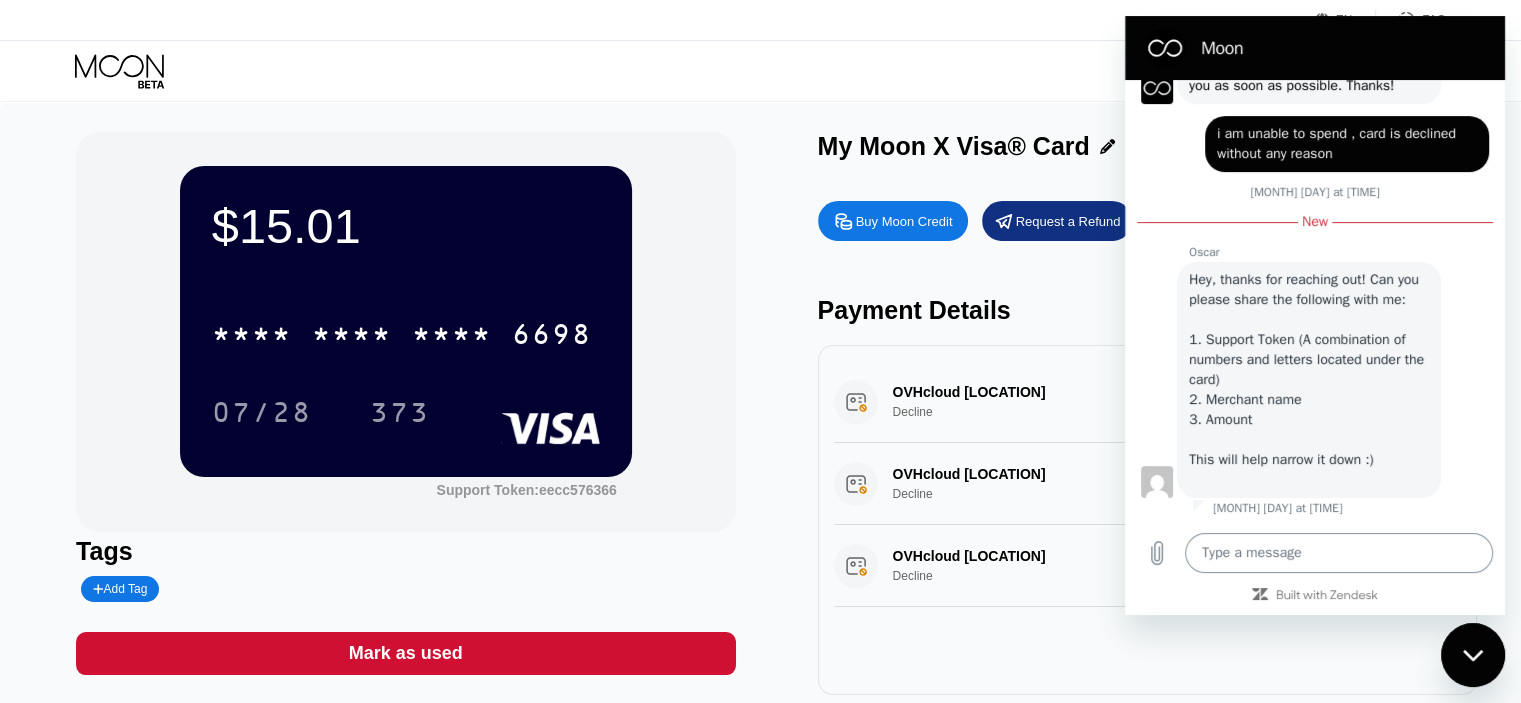 click at bounding box center (1339, 553) 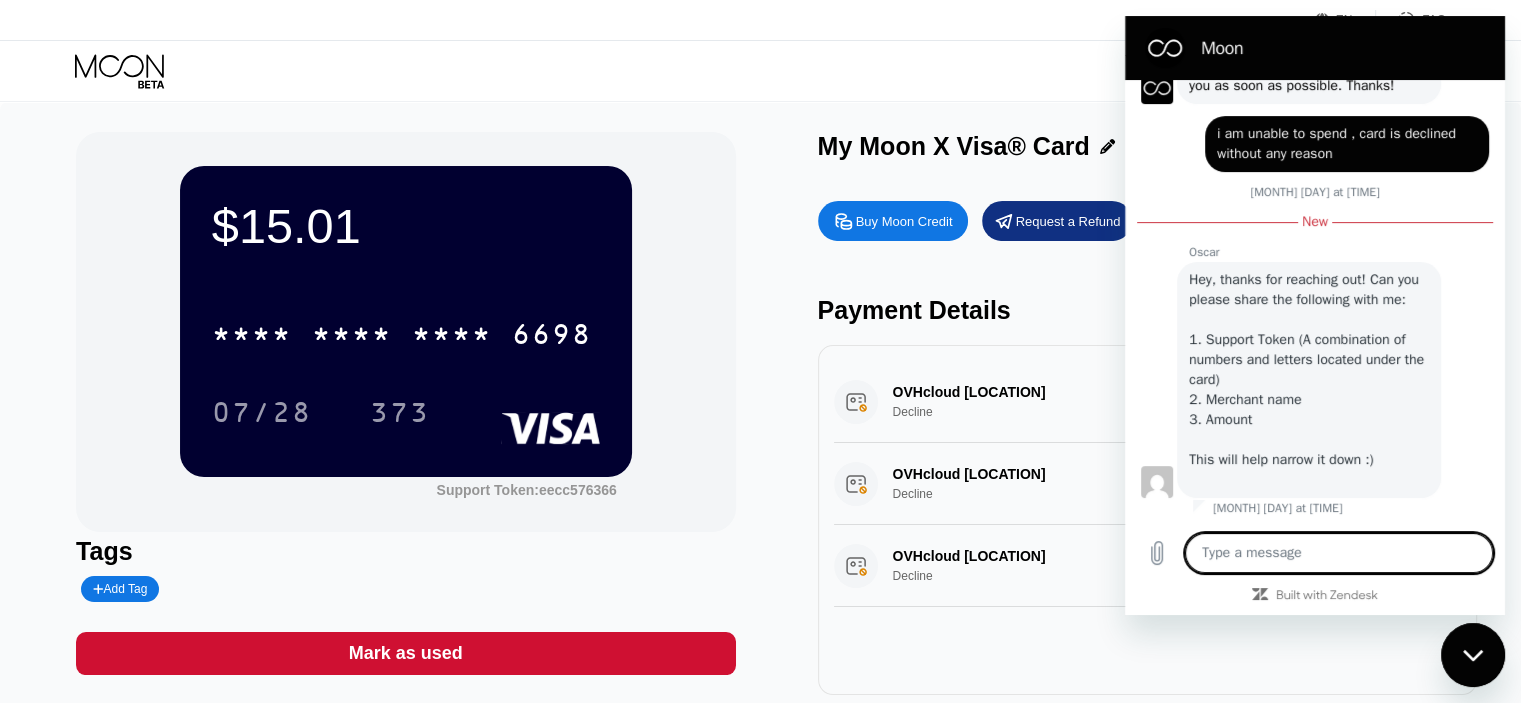 paste on "eecc576366" 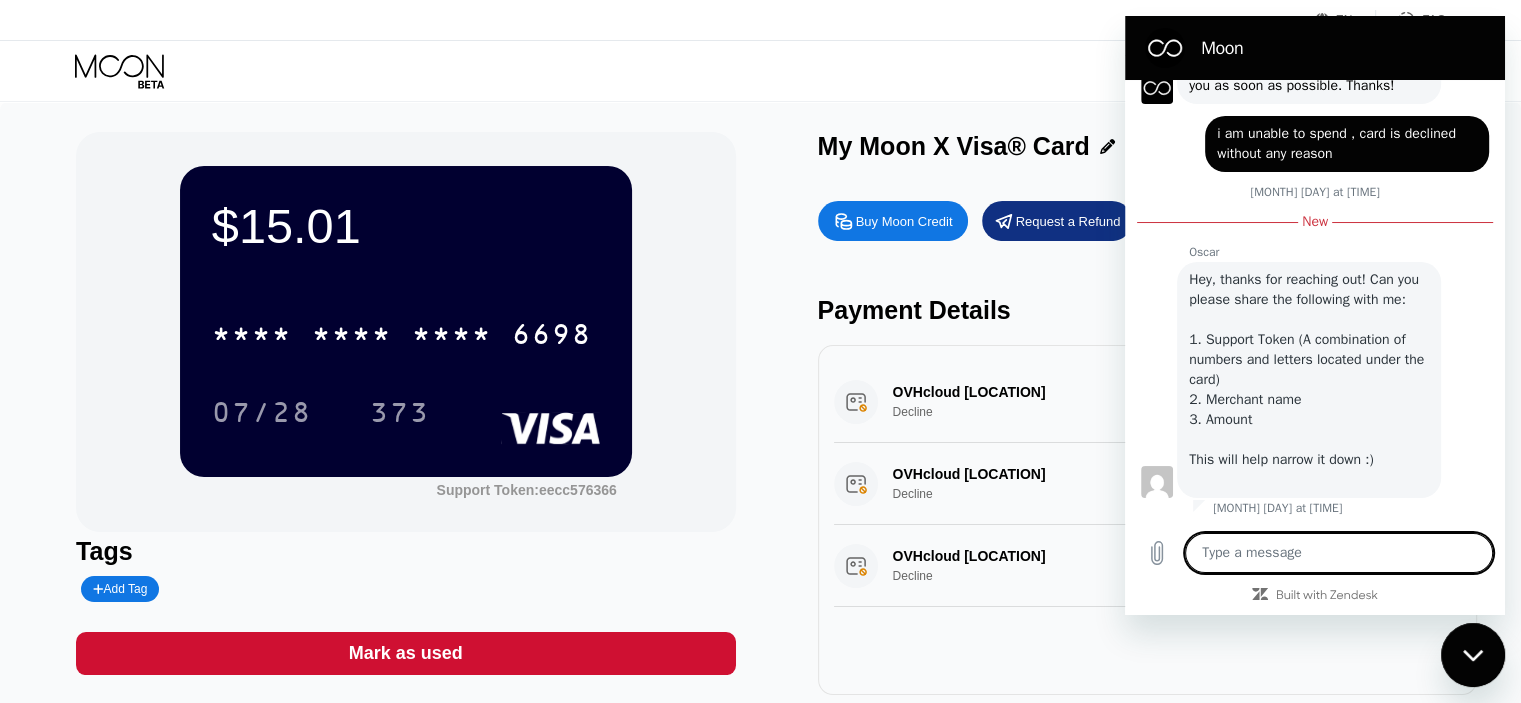 type on "eecc576366" 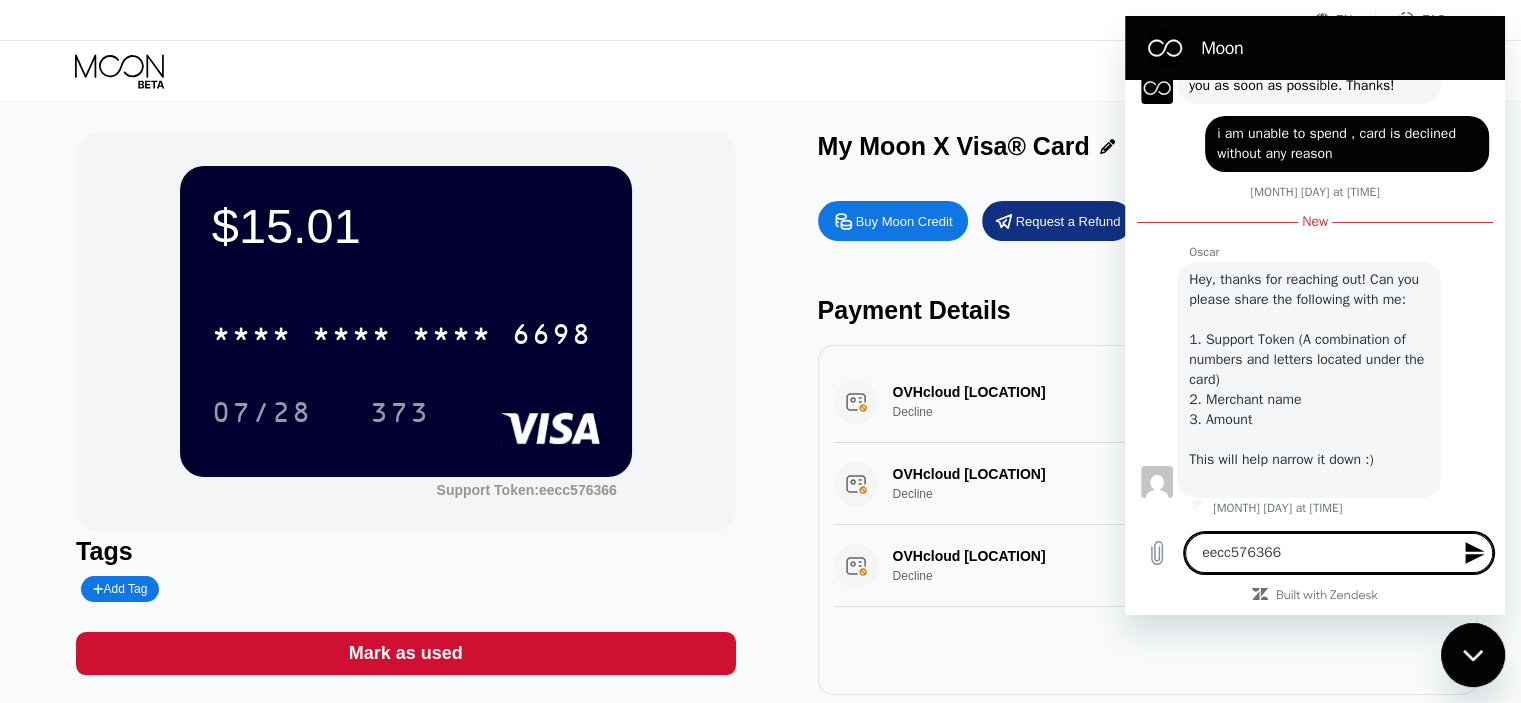 type on "eecc576366" 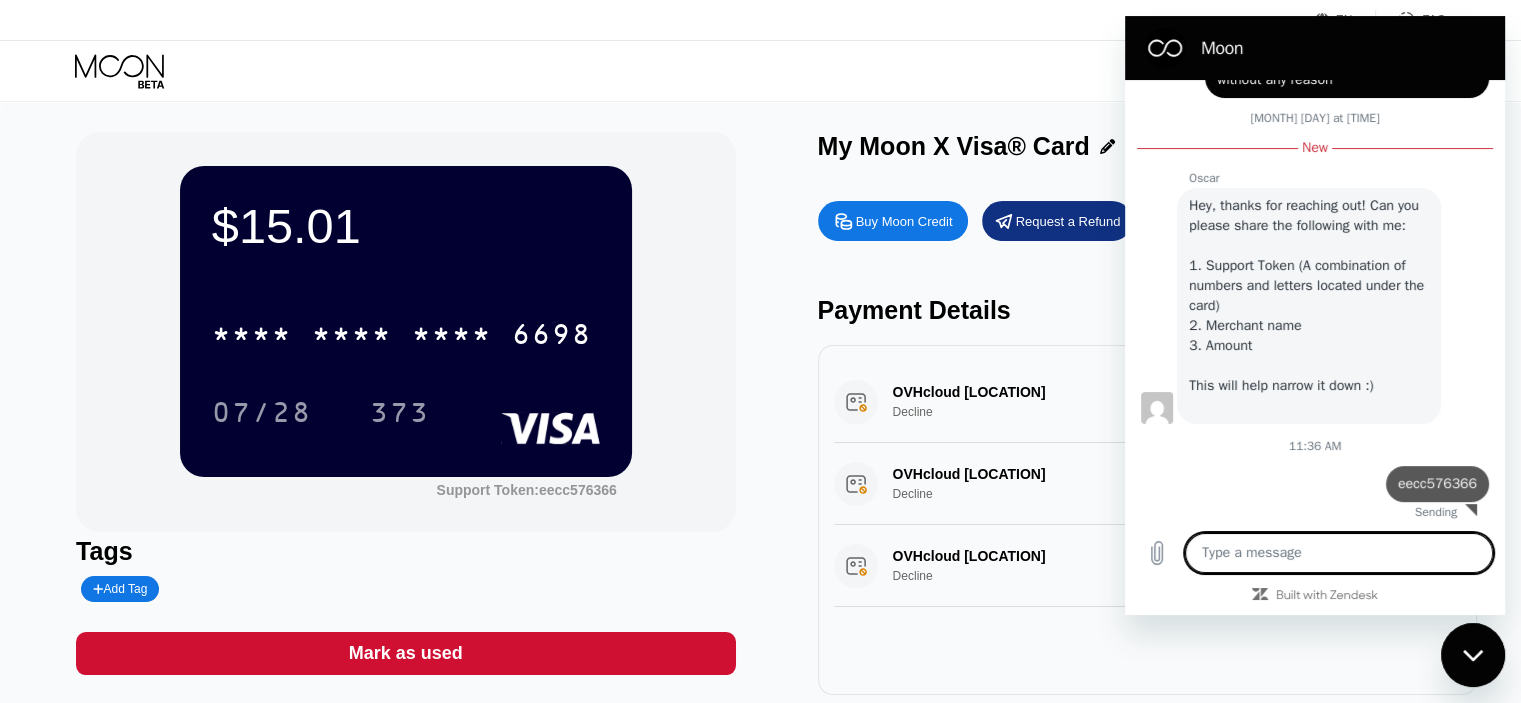 type on "x" 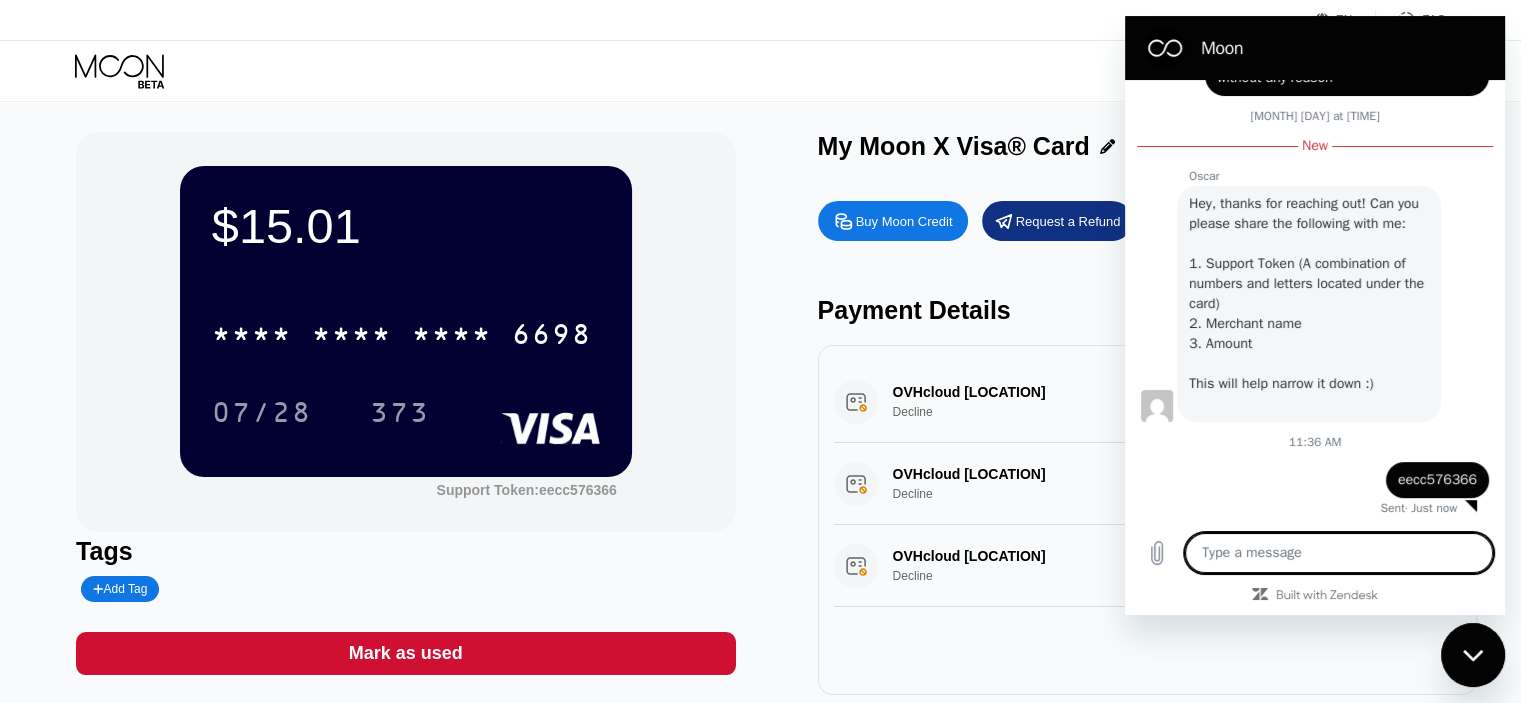 scroll, scrollTop: 456, scrollLeft: 0, axis: vertical 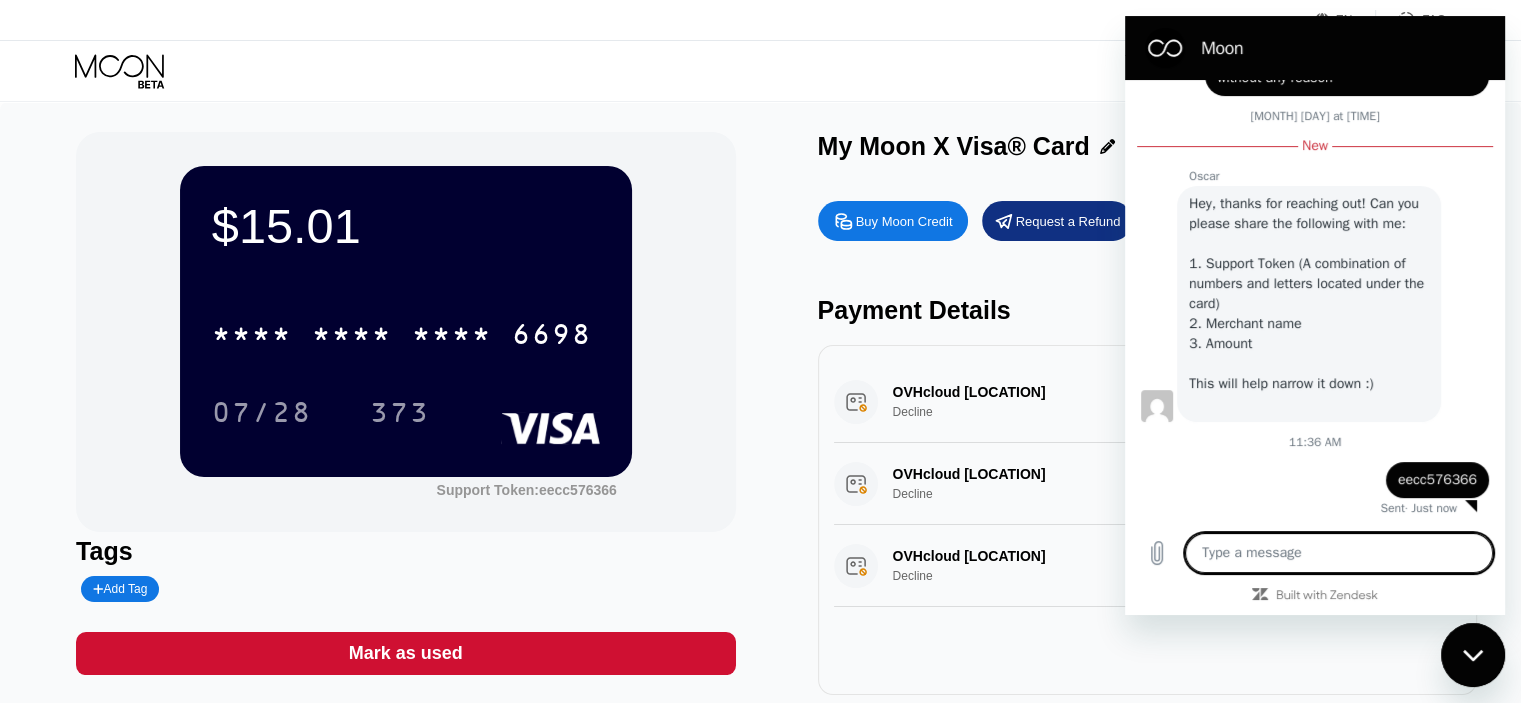 click on "OVHcloud [LOCATION] Decline $1.43 [MONTH] [DAY], [YEAR] [TIME]" at bounding box center (1147, 402) 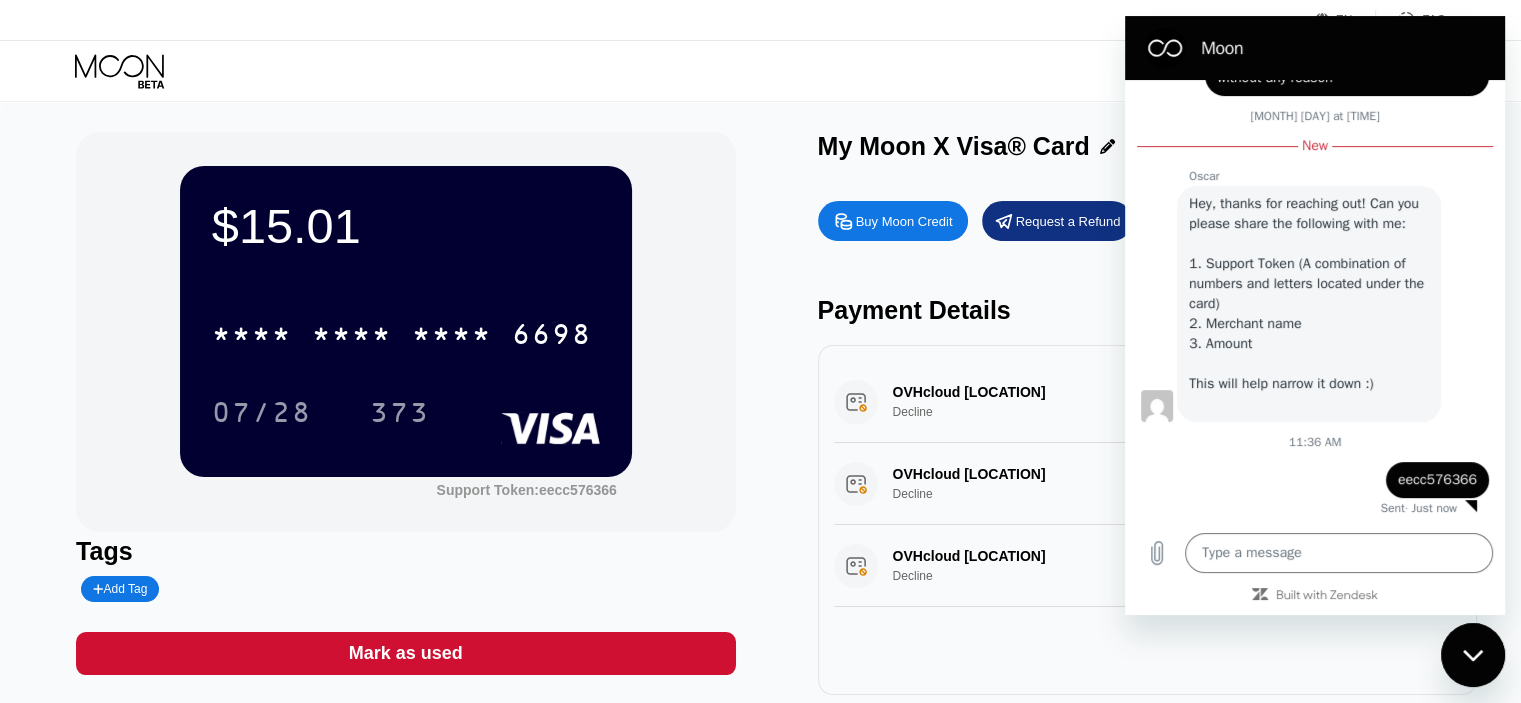 click on "OVHcloud [LOCATION] Decline $1.43 [MONTH] [DAY], [YEAR] [TIME]" at bounding box center (1147, 402) 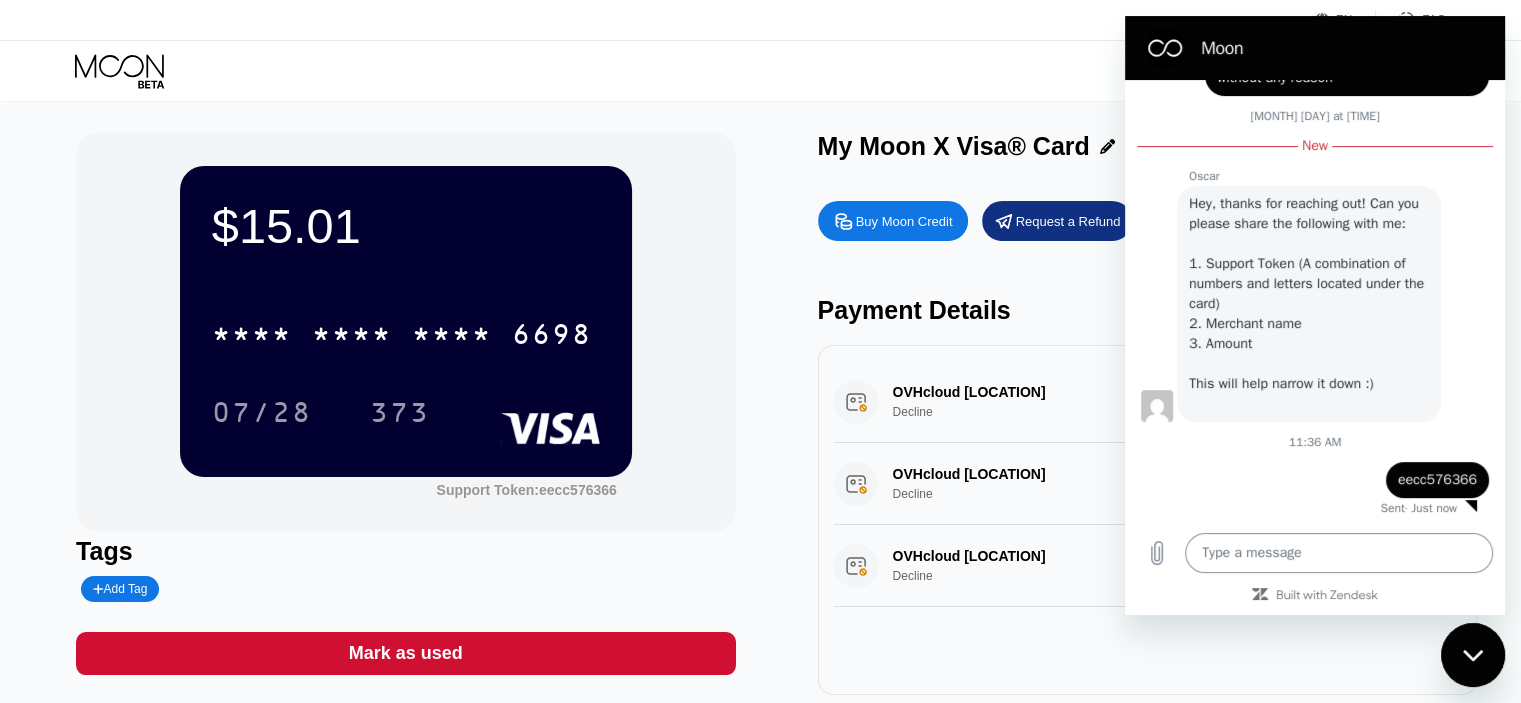 click at bounding box center [1339, 553] 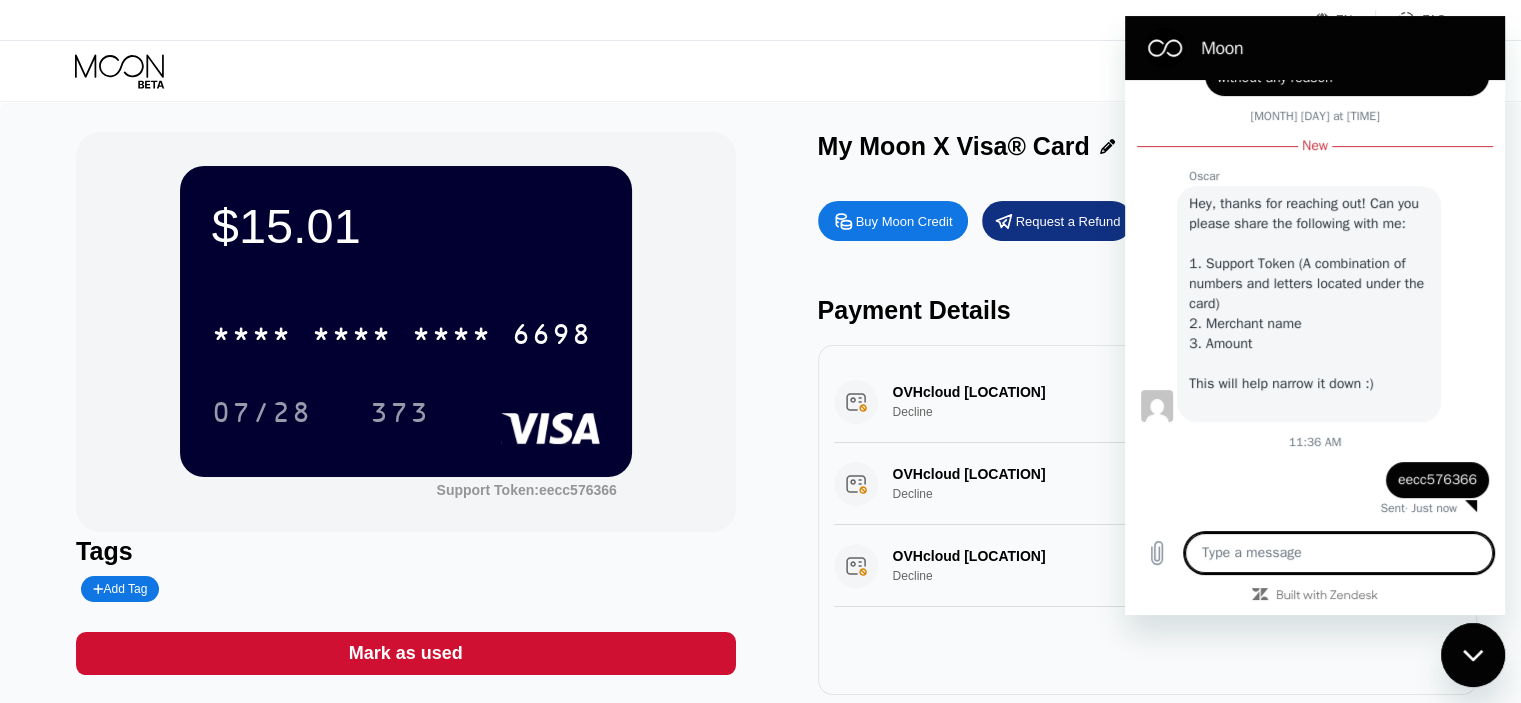 type on "O" 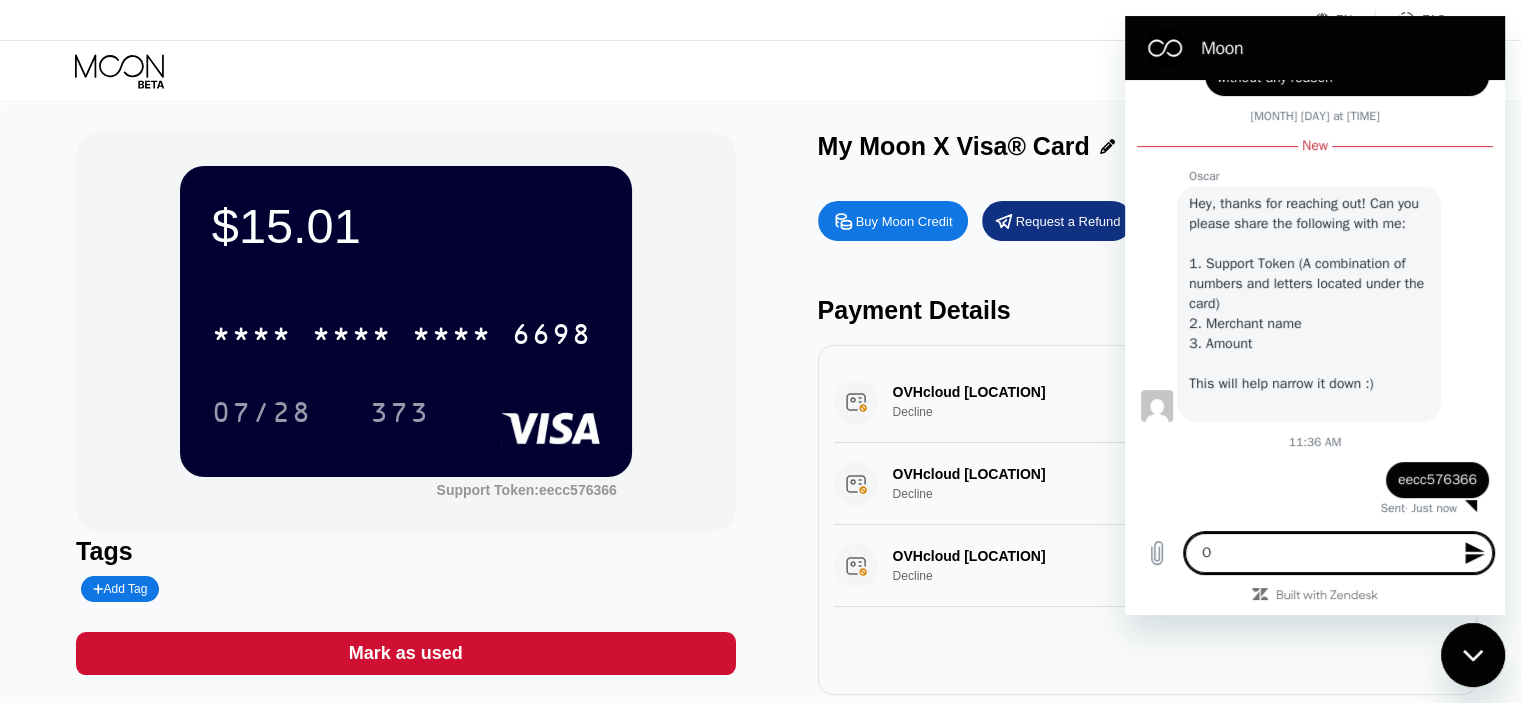 type on "OV" 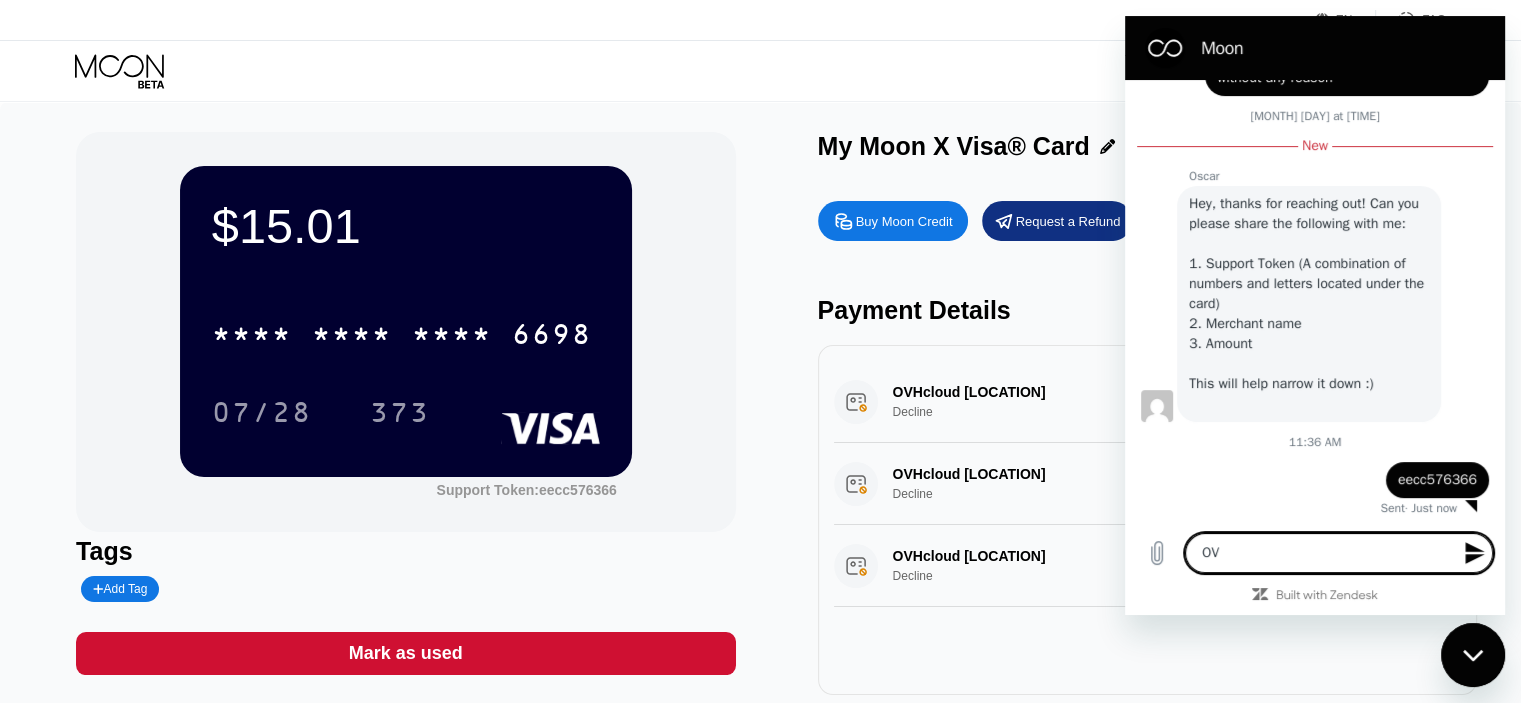type on "OVH" 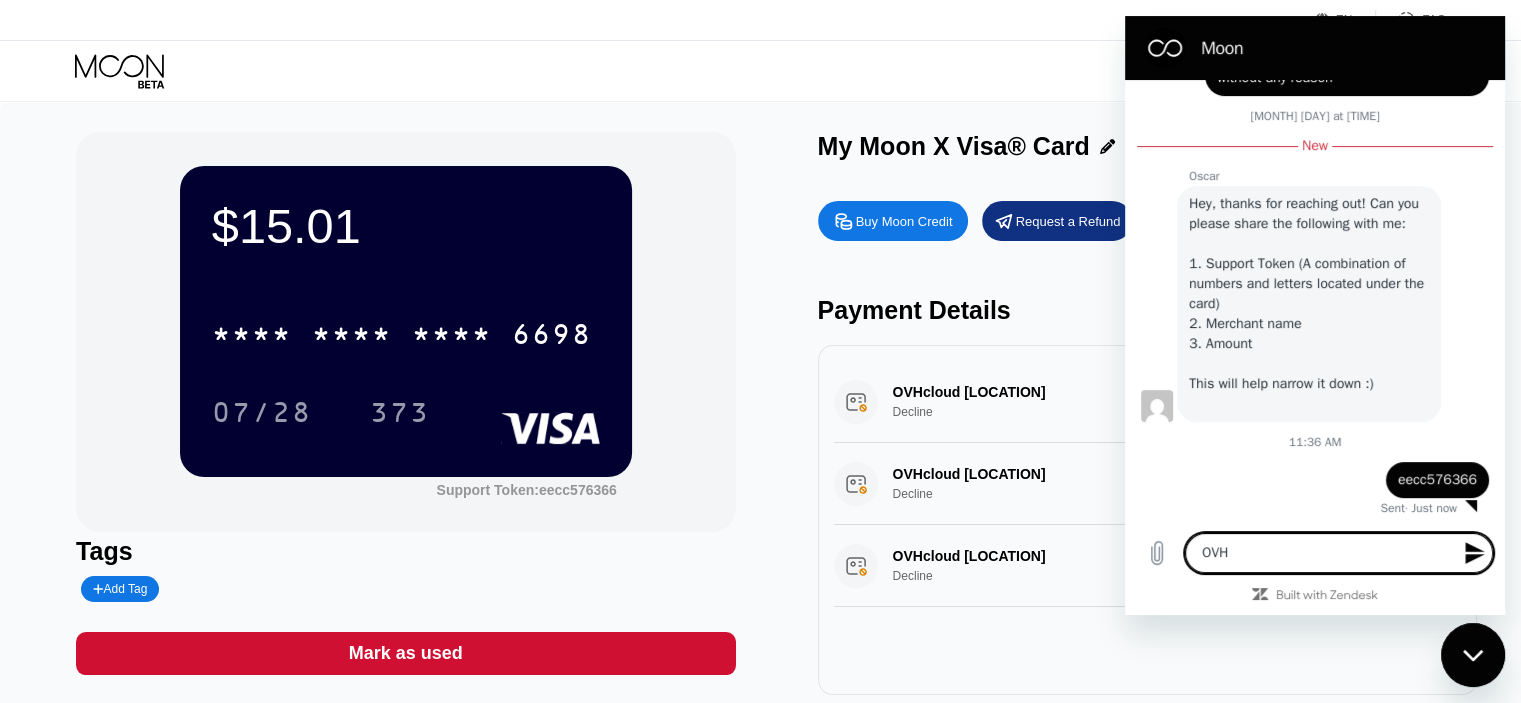 type on "OVHC" 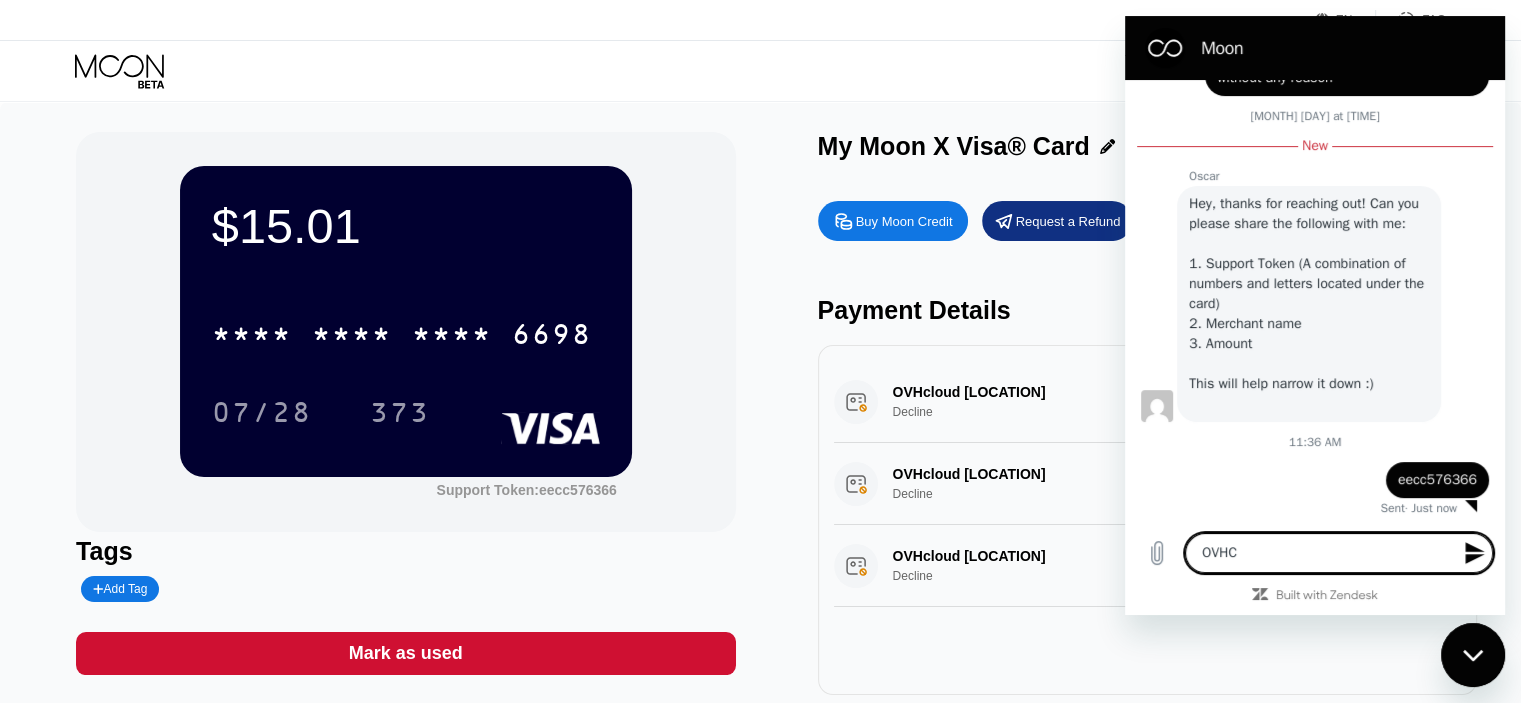type on "OVH" 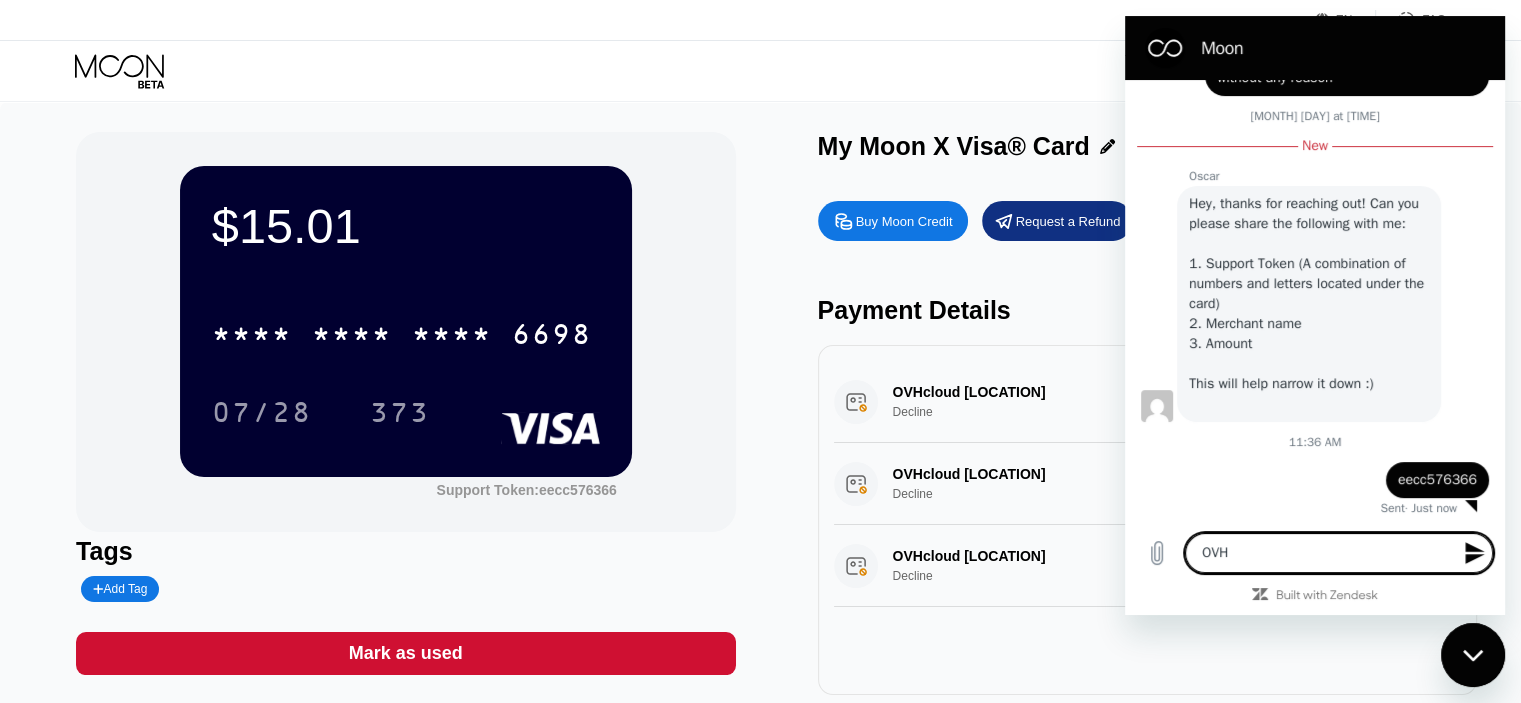 type on "OVHc" 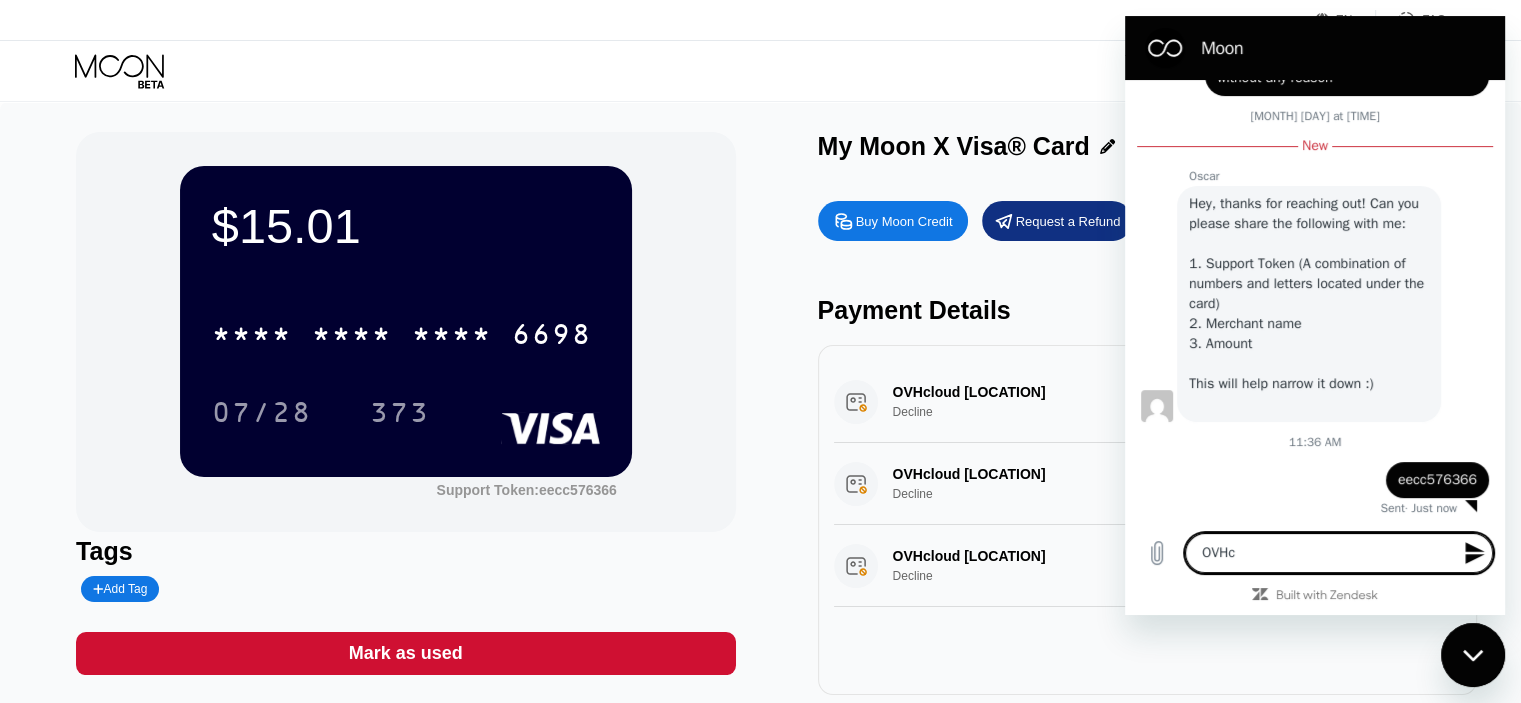 type on "OVHcl" 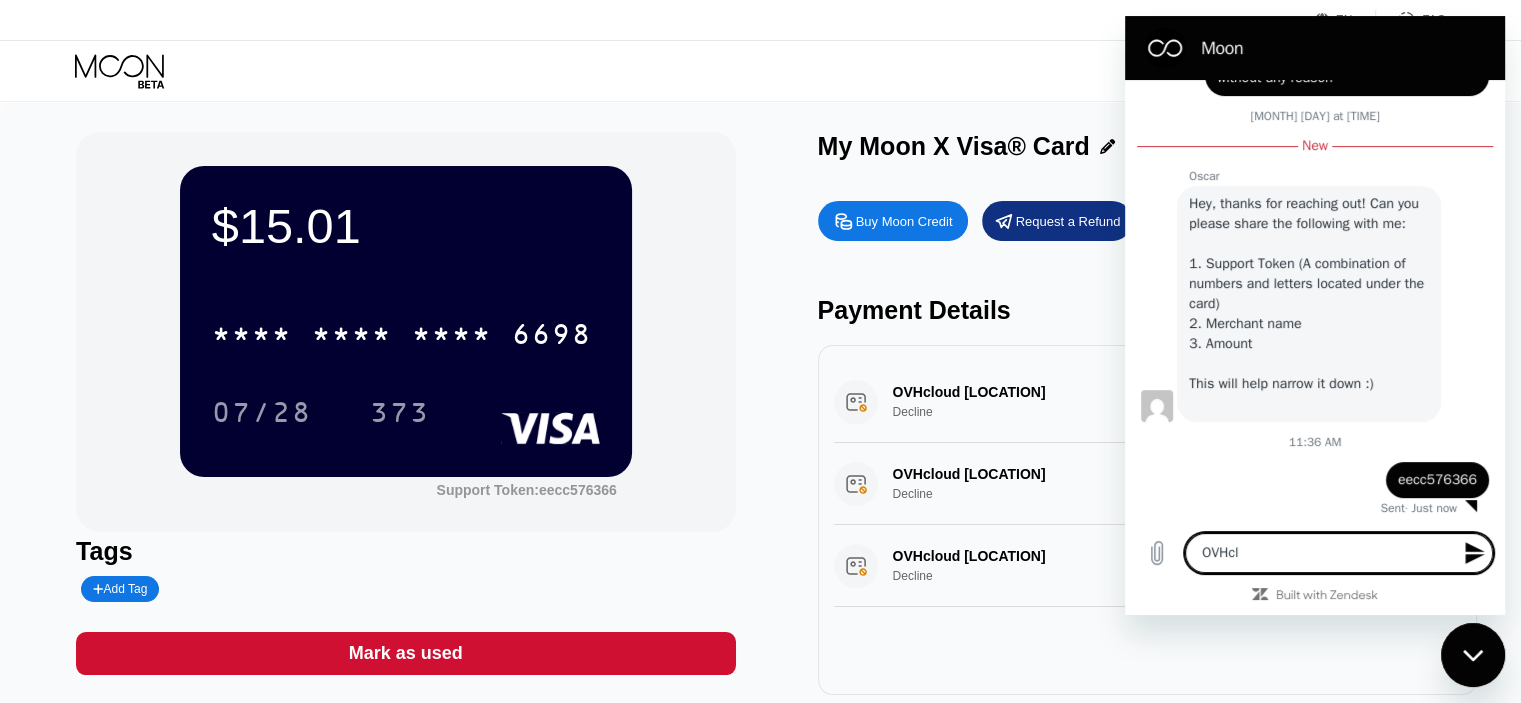 type on "OVHclo" 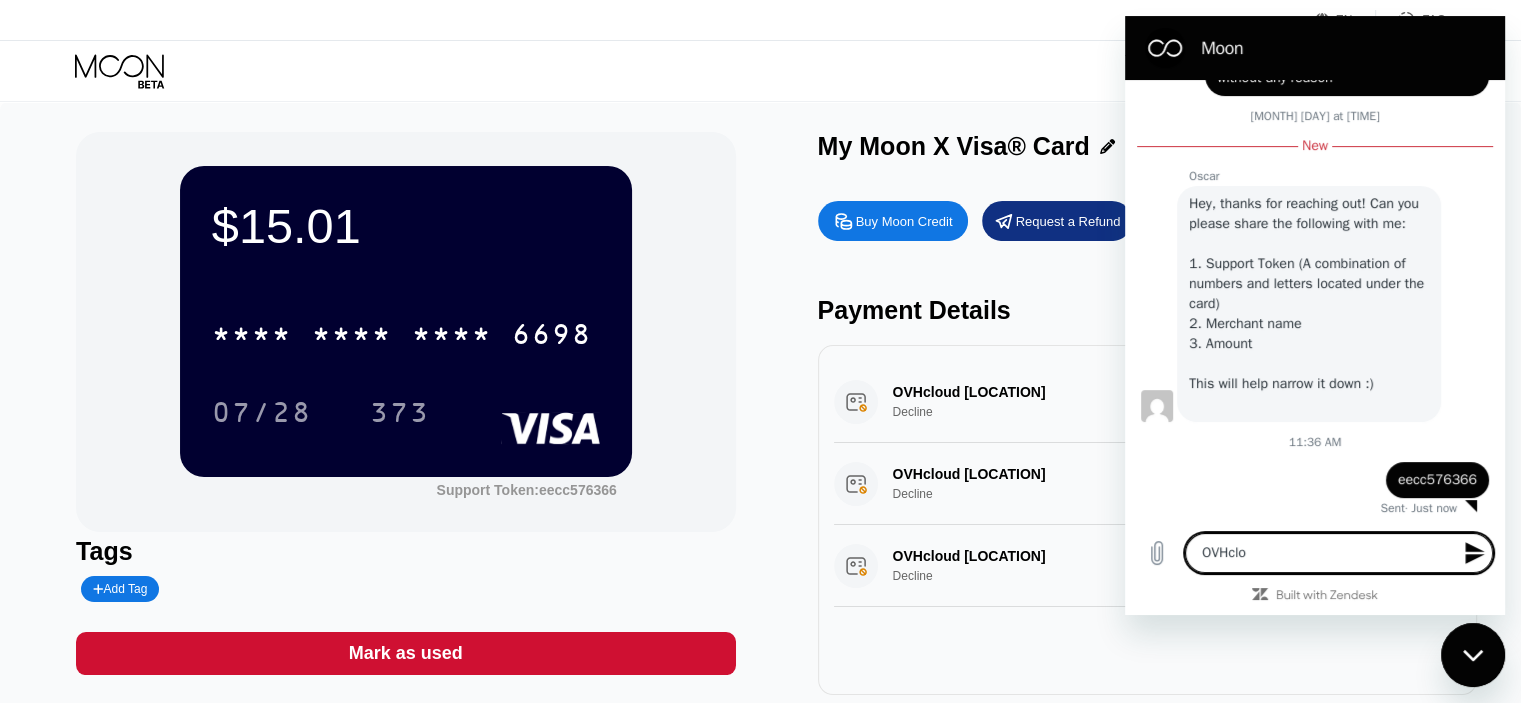 type on "OVHclou" 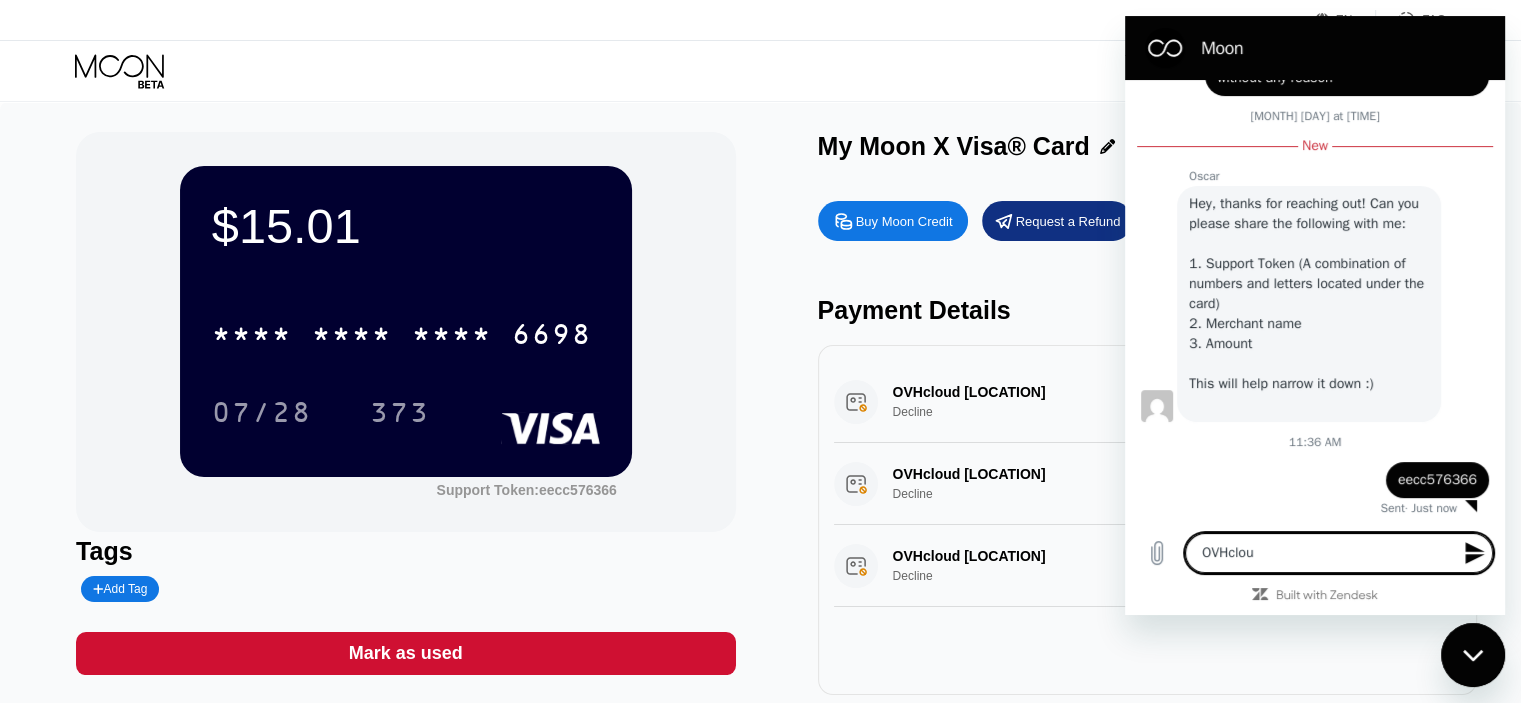 type on "x" 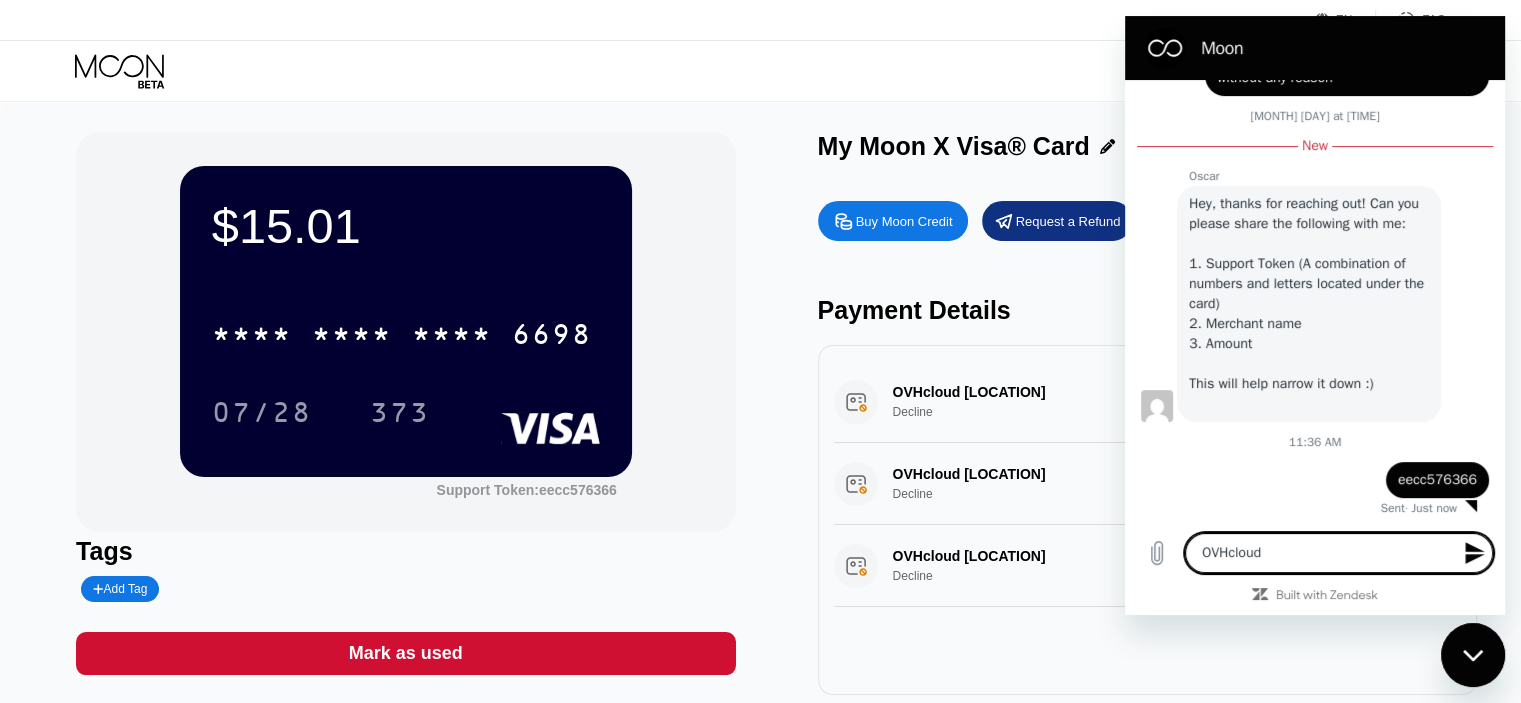 type on "OVHcloud" 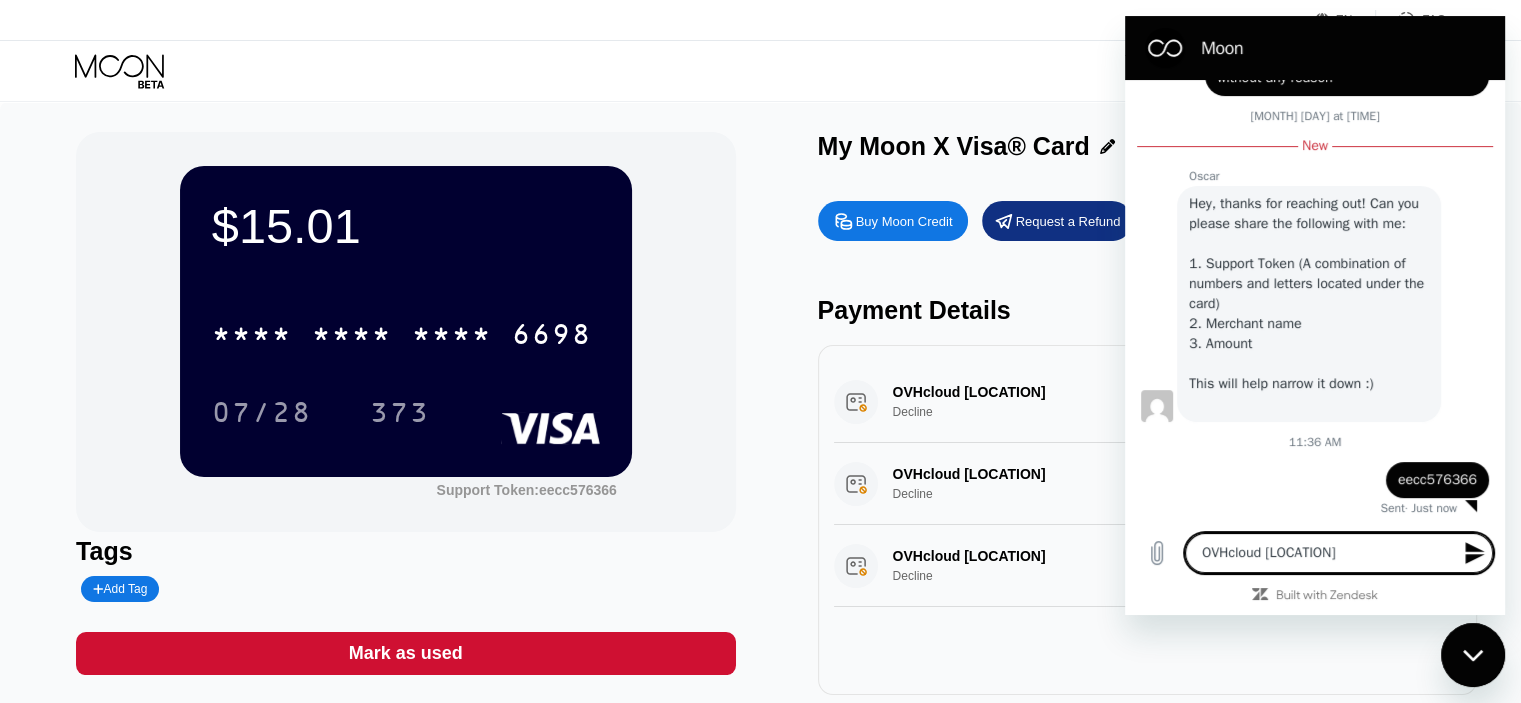 type on "OVHcloud [LOCATION]" 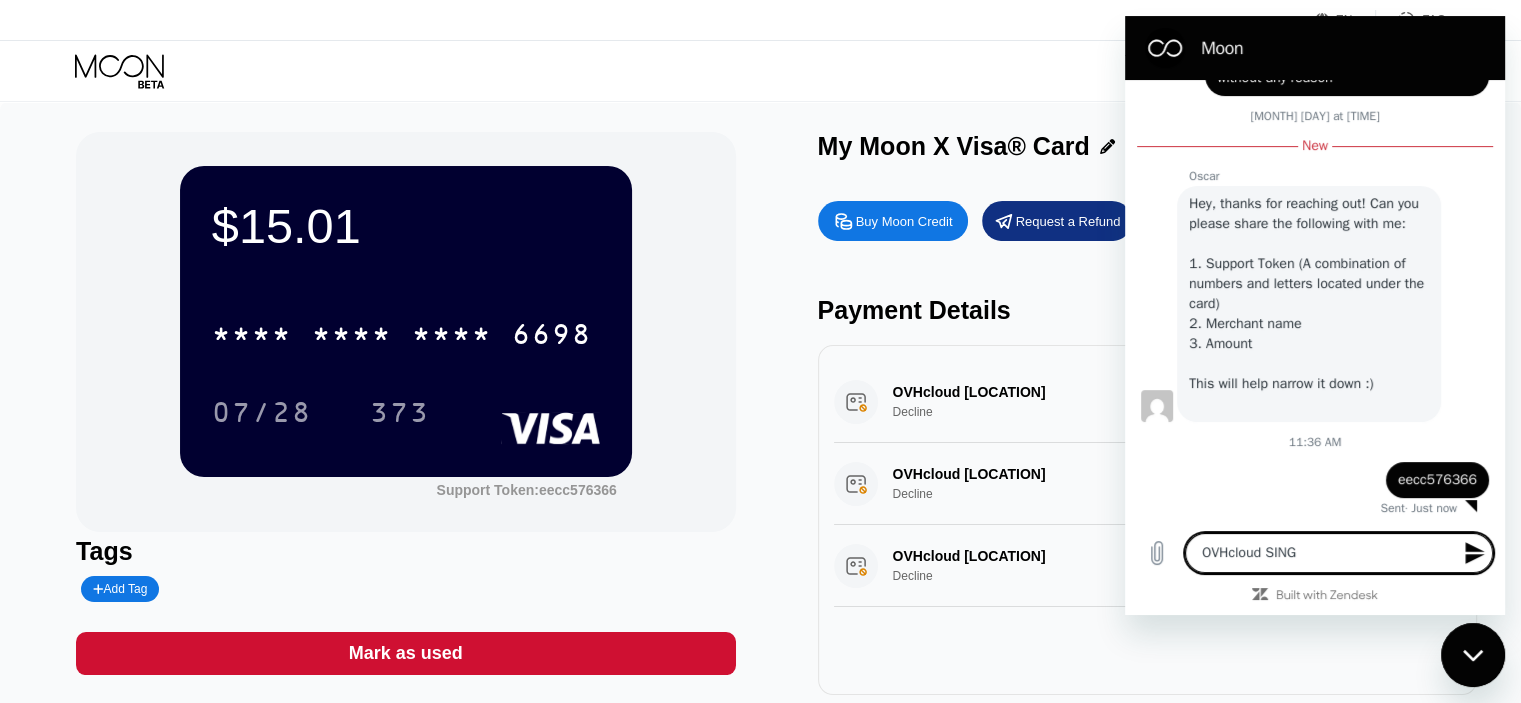 type on "OVHcloud [LOCATION]" 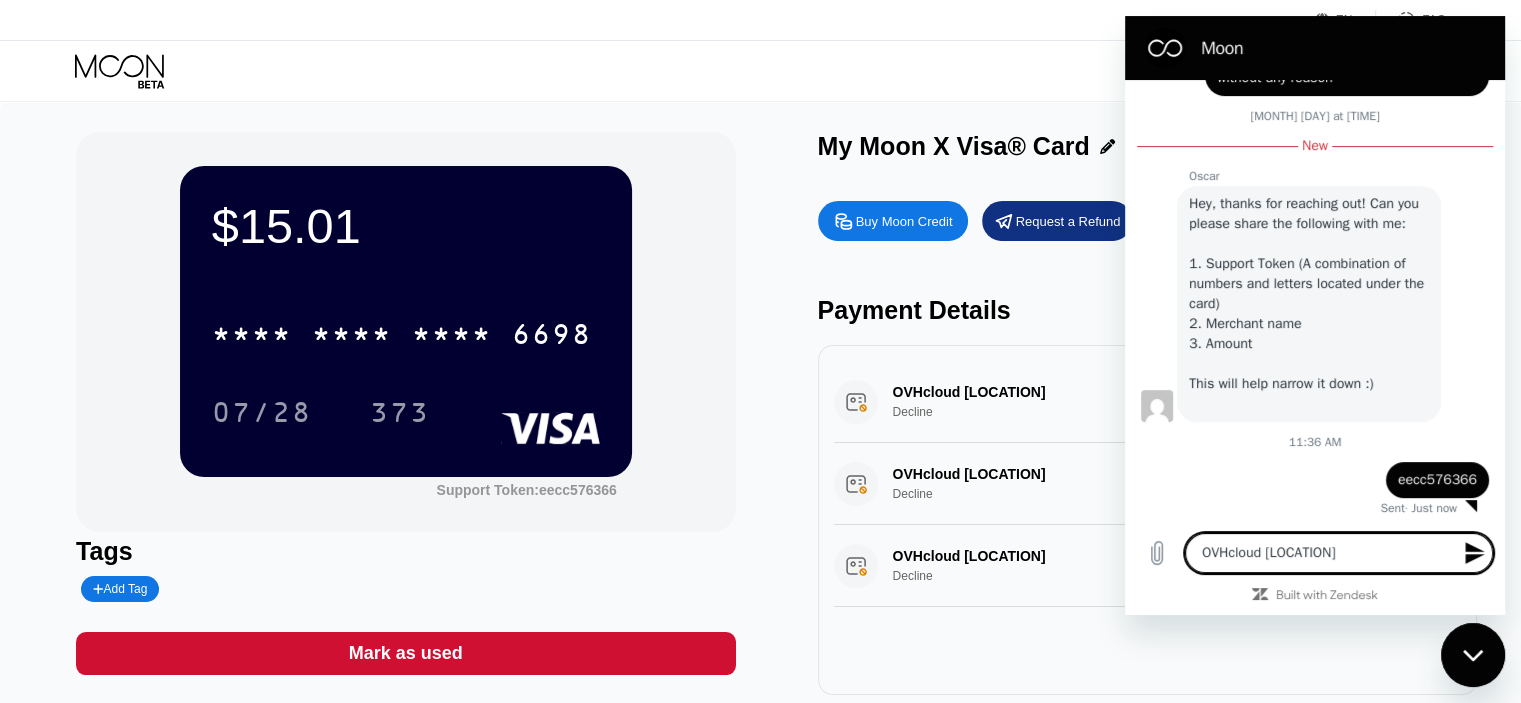type on "OVHcloud [LOCATION]" 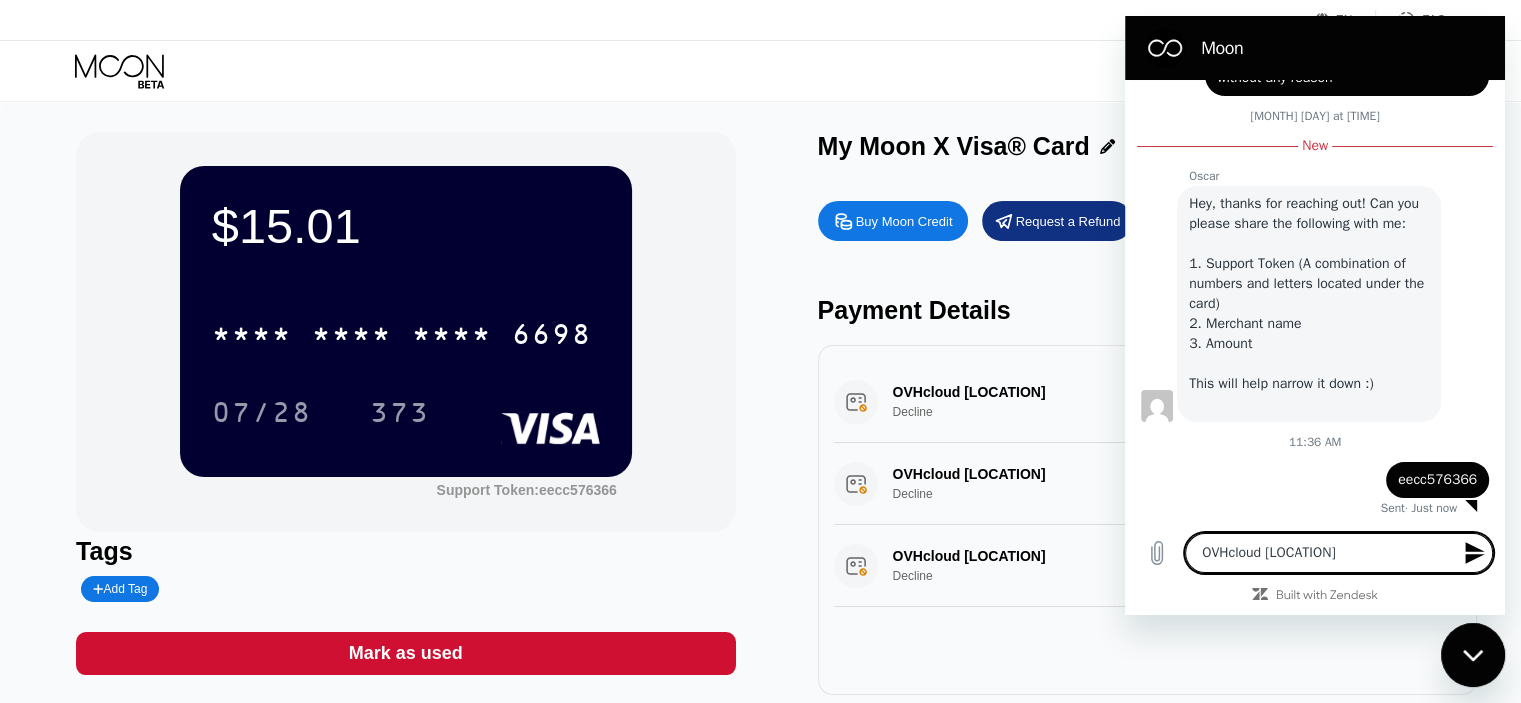 type 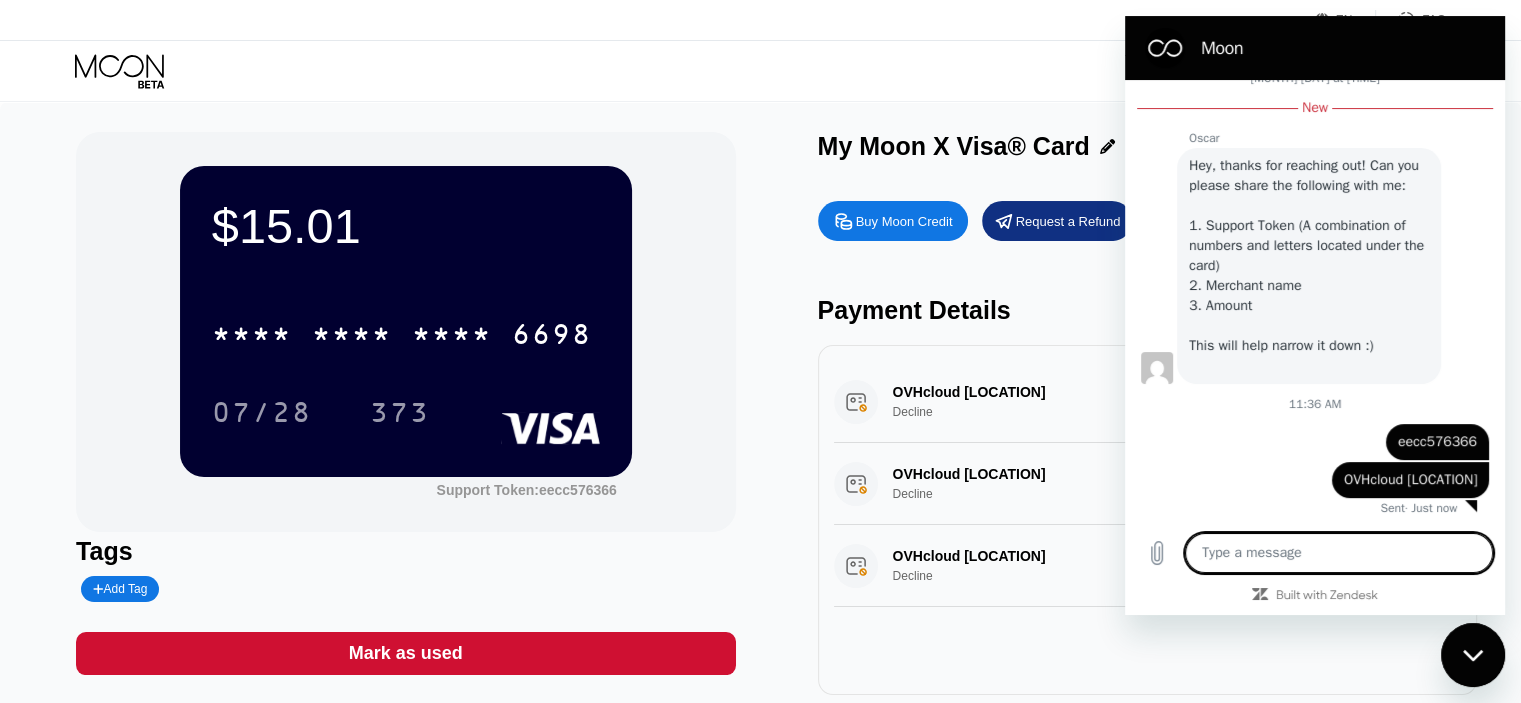 scroll, scrollTop: 495, scrollLeft: 0, axis: vertical 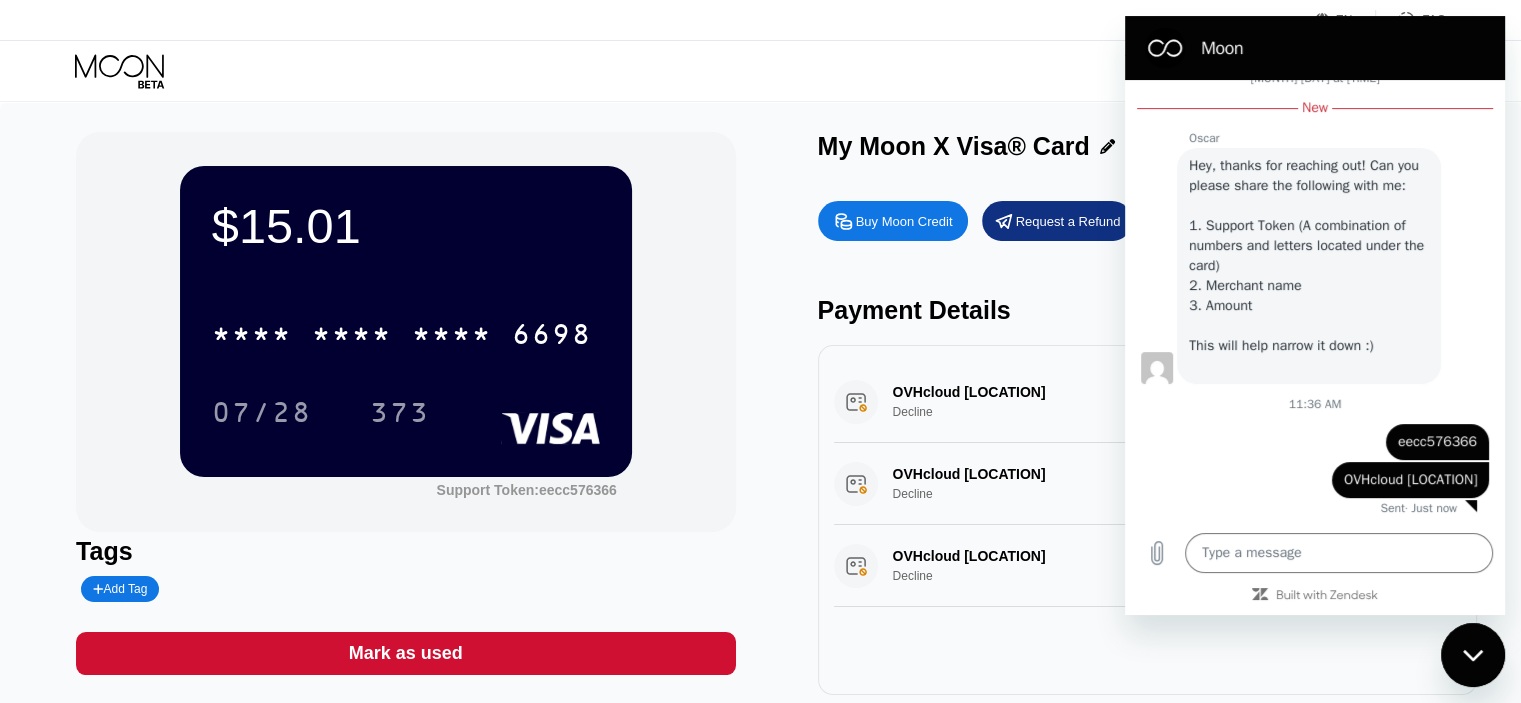 click on "$15.01 * * * * * * * * * * * * 6698 [DATE] [TIME] [SUPPORT_TOKEN]: eecc576366" at bounding box center (405, 332) 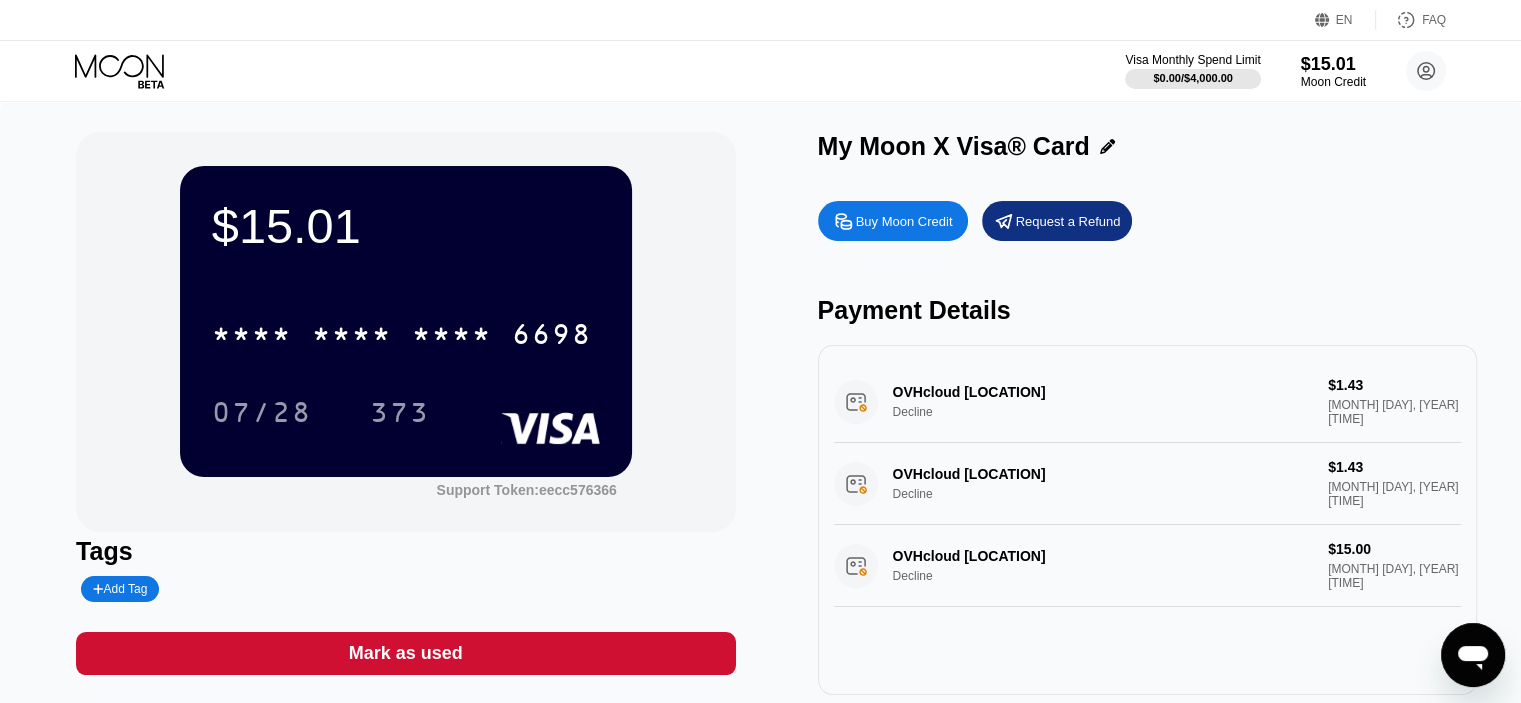 click 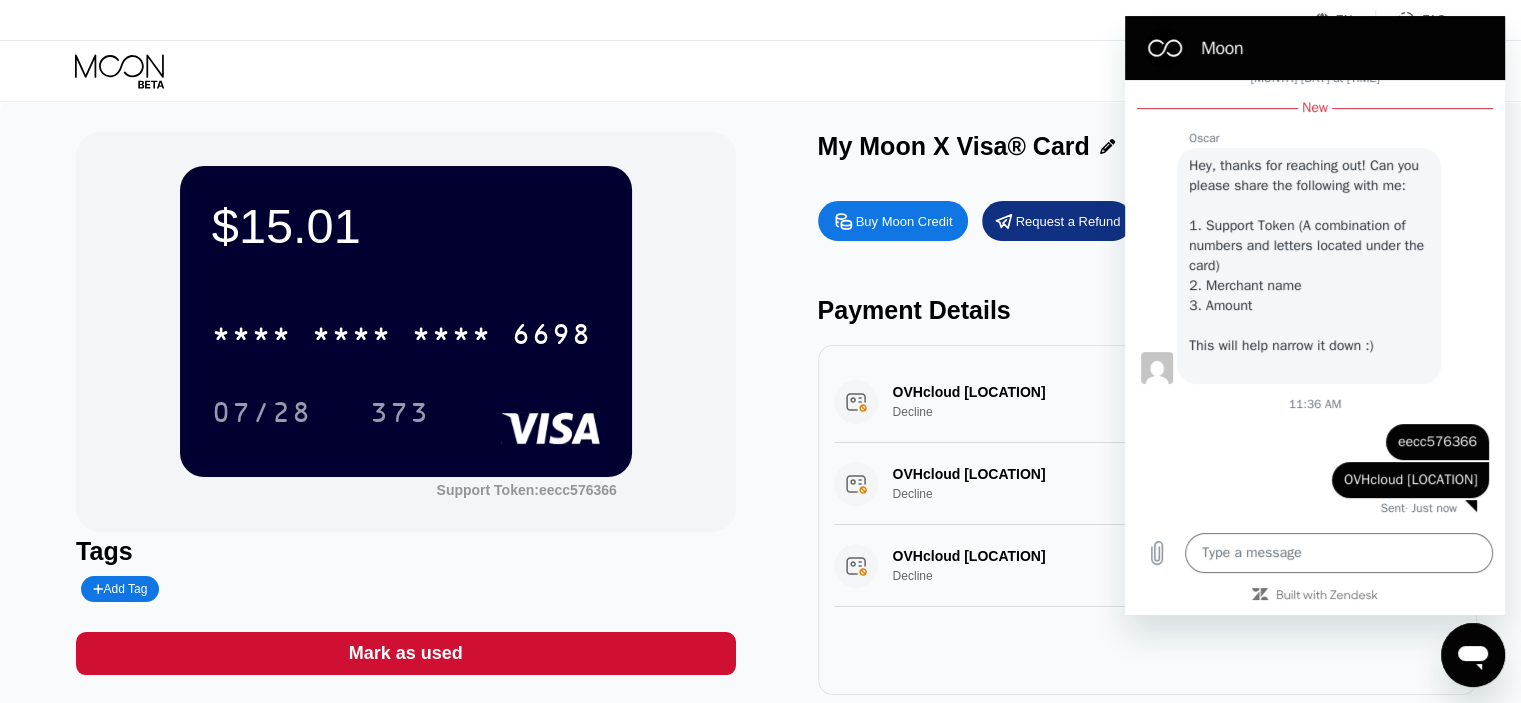 scroll, scrollTop: 0, scrollLeft: 0, axis: both 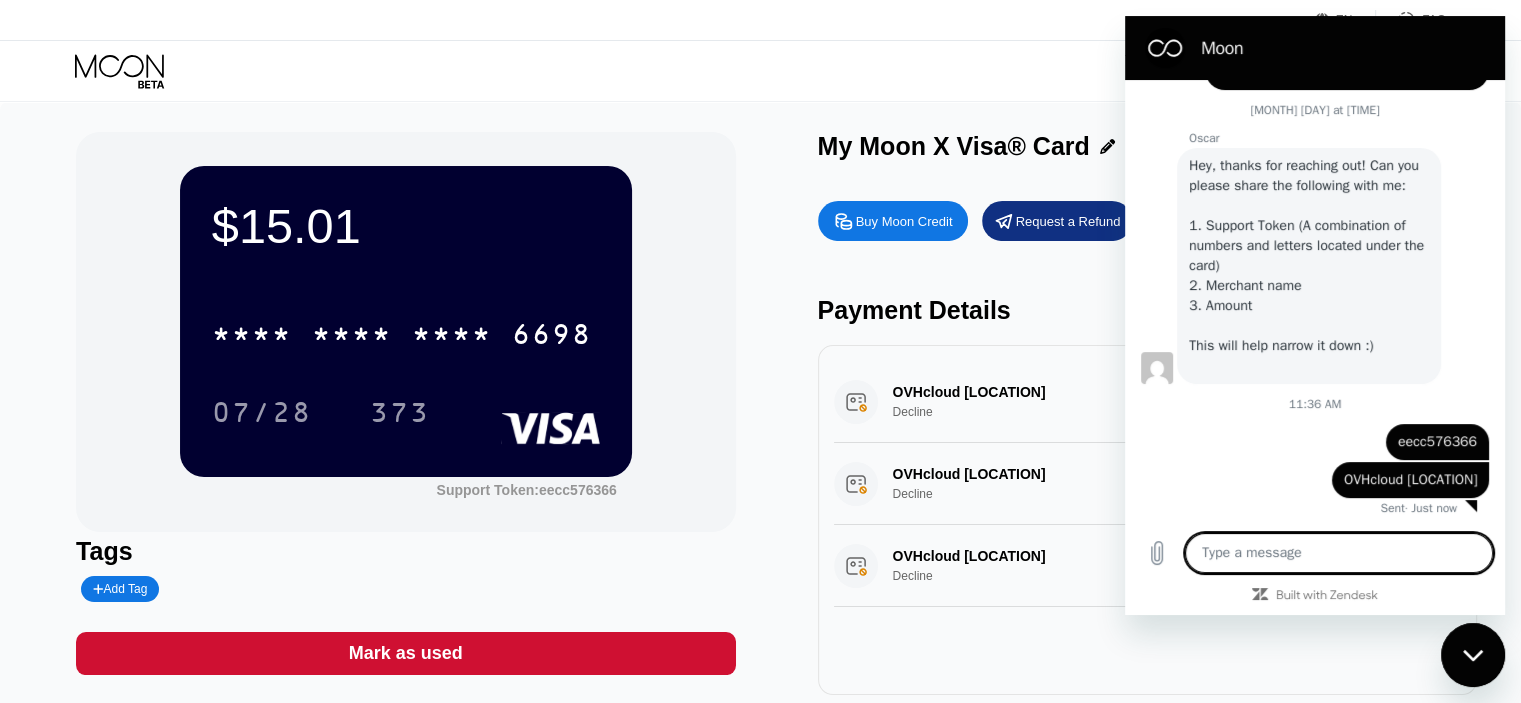 click at bounding box center (1339, 553) 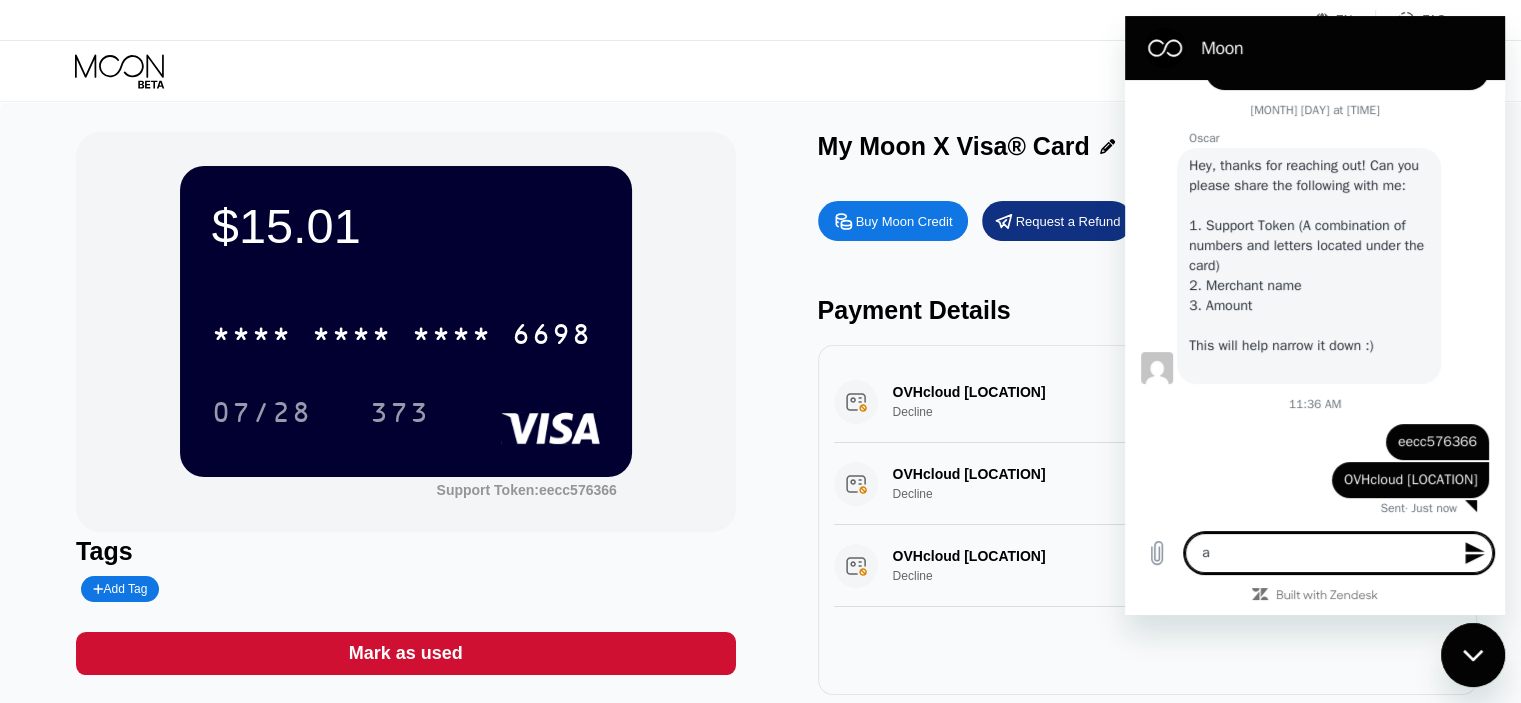 type on "am" 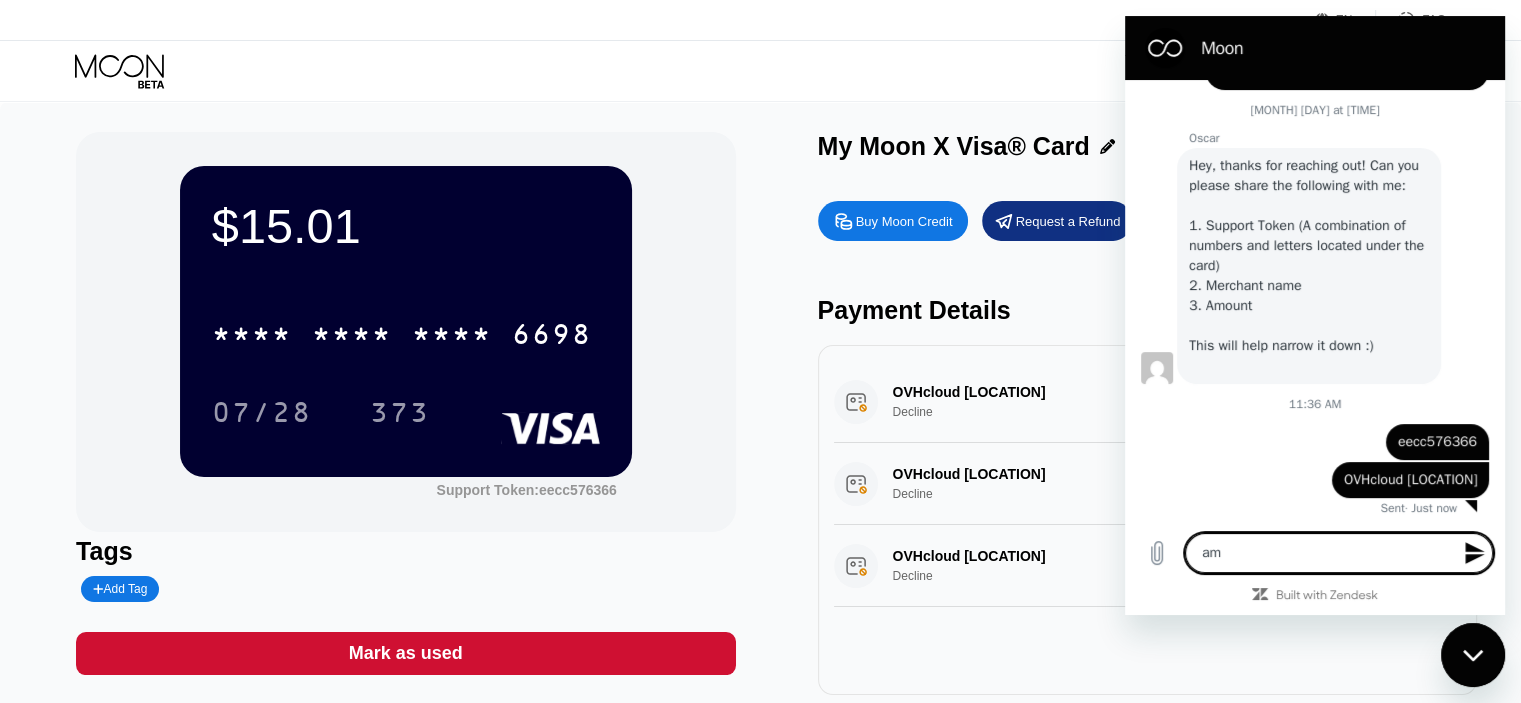 type on "amo" 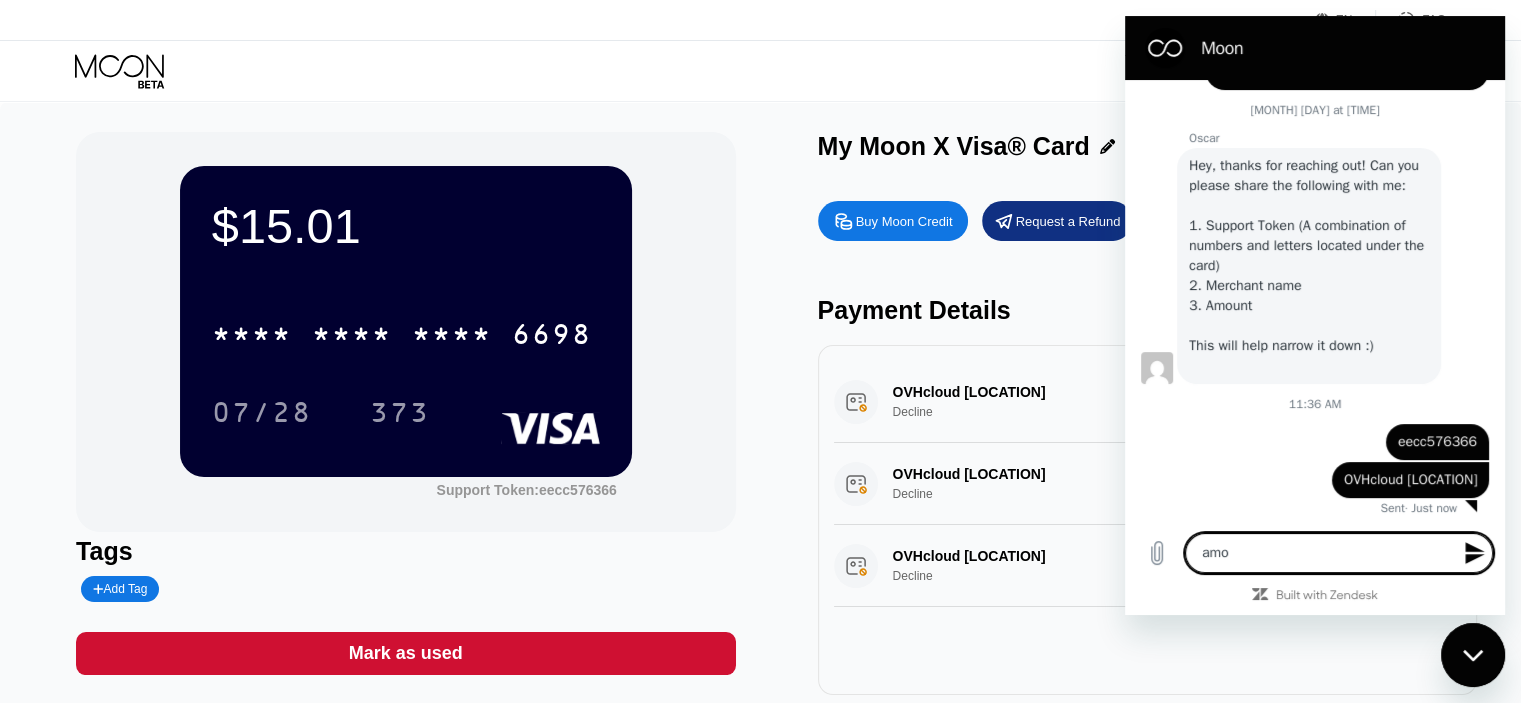 type on "amou" 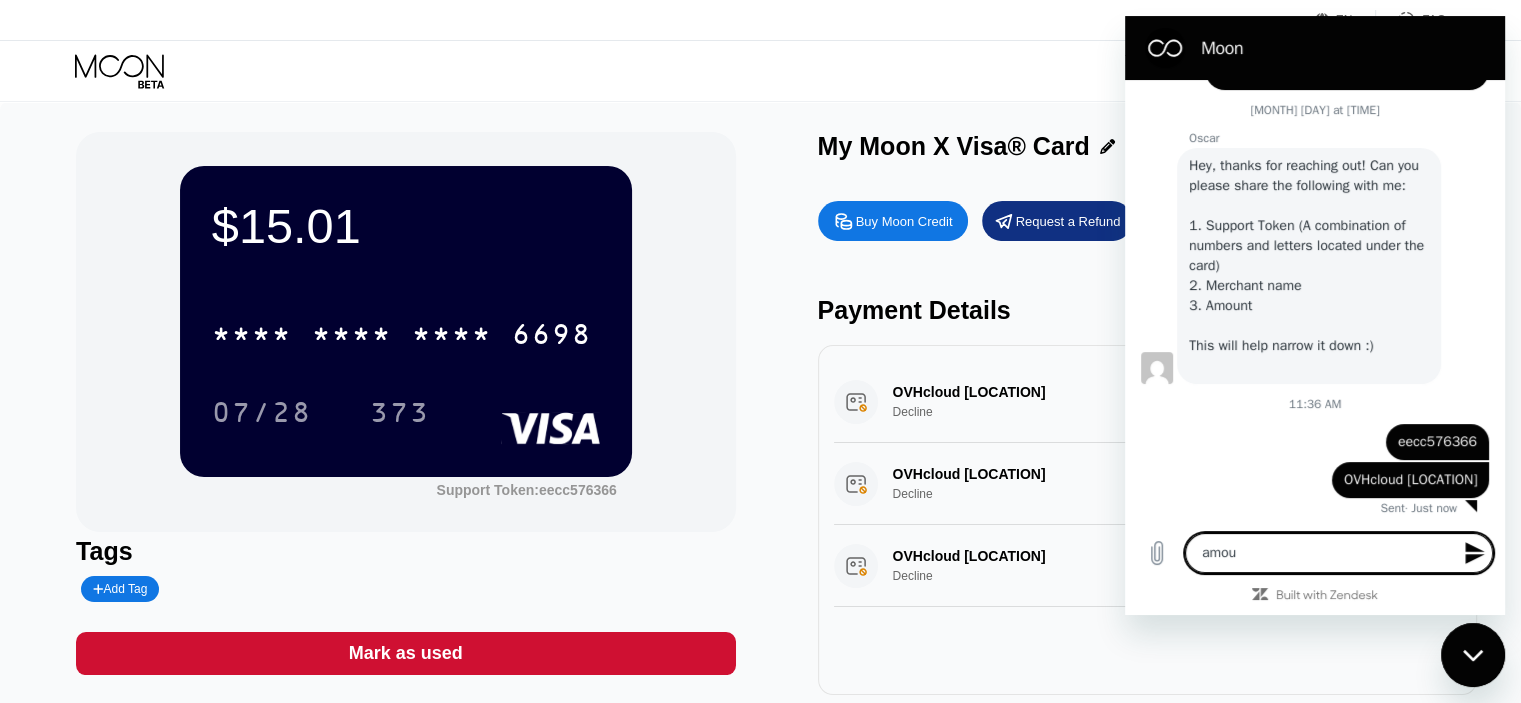 type on "amoun" 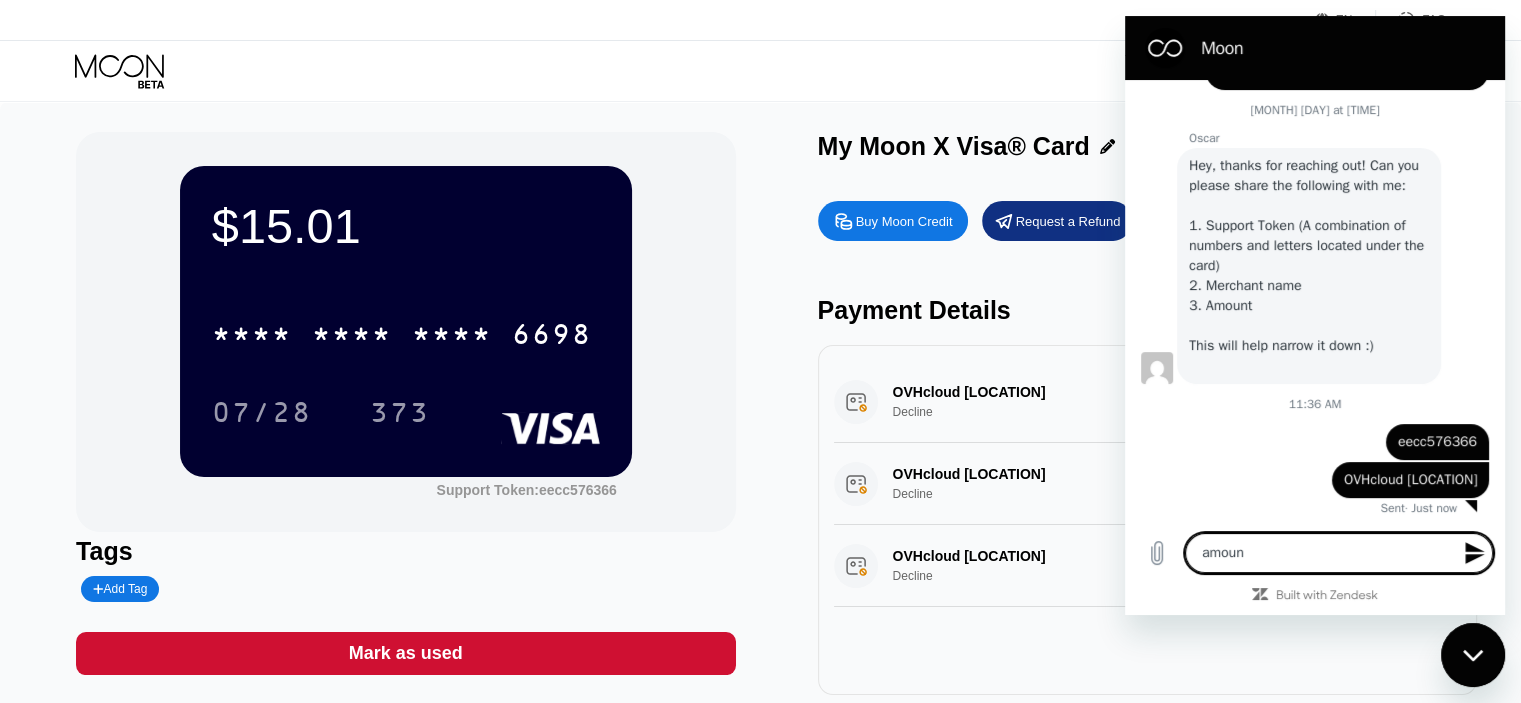 type on "amount" 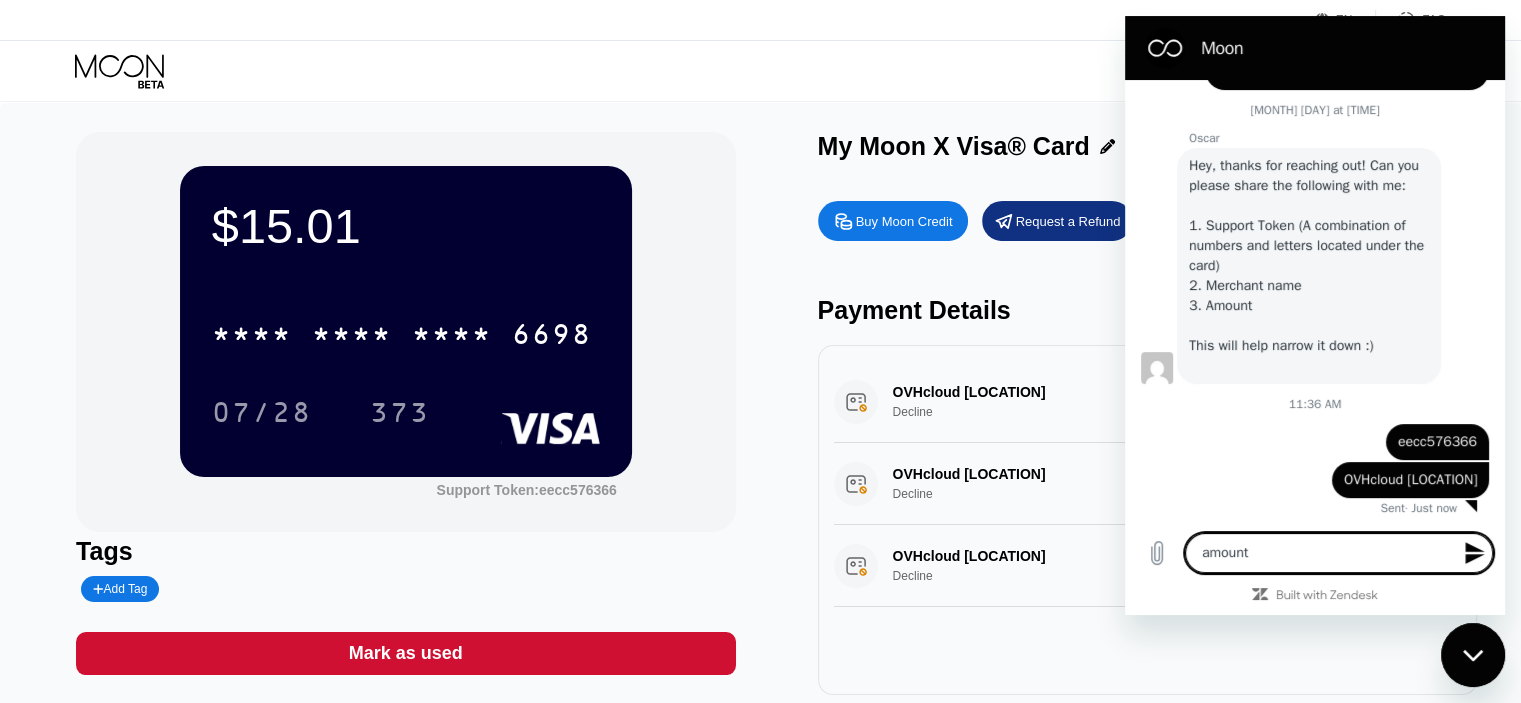 type on "amount" 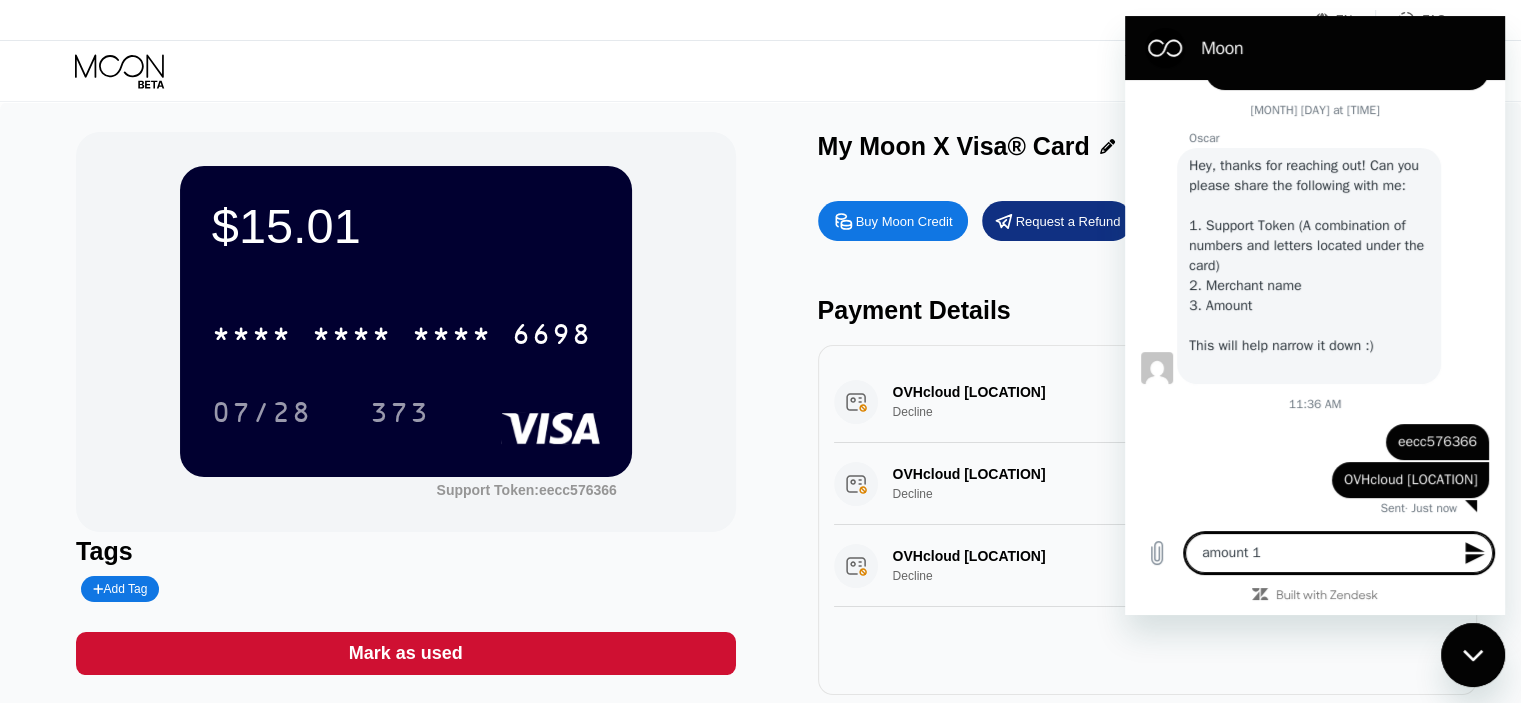 type on "amount 15" 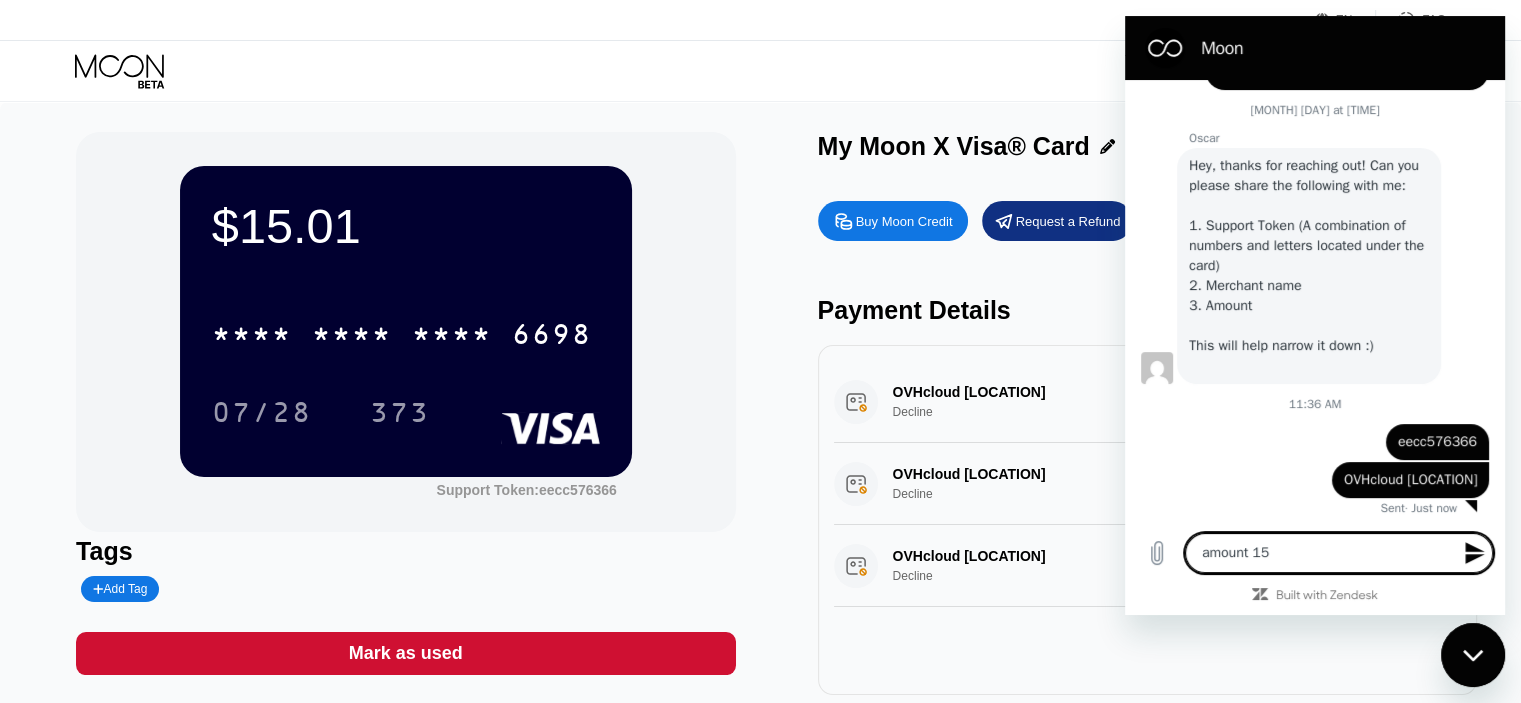 type on "amount 15" 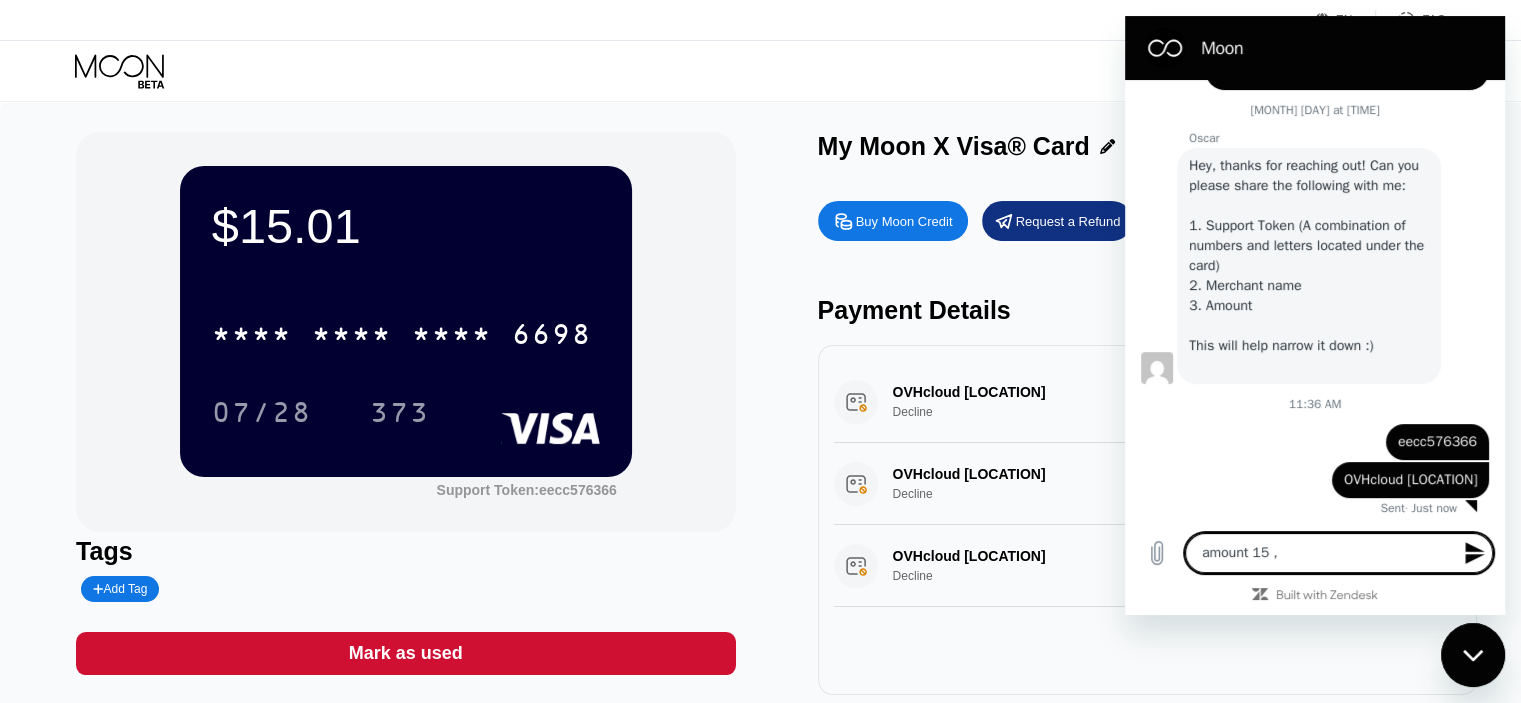 type on "x" 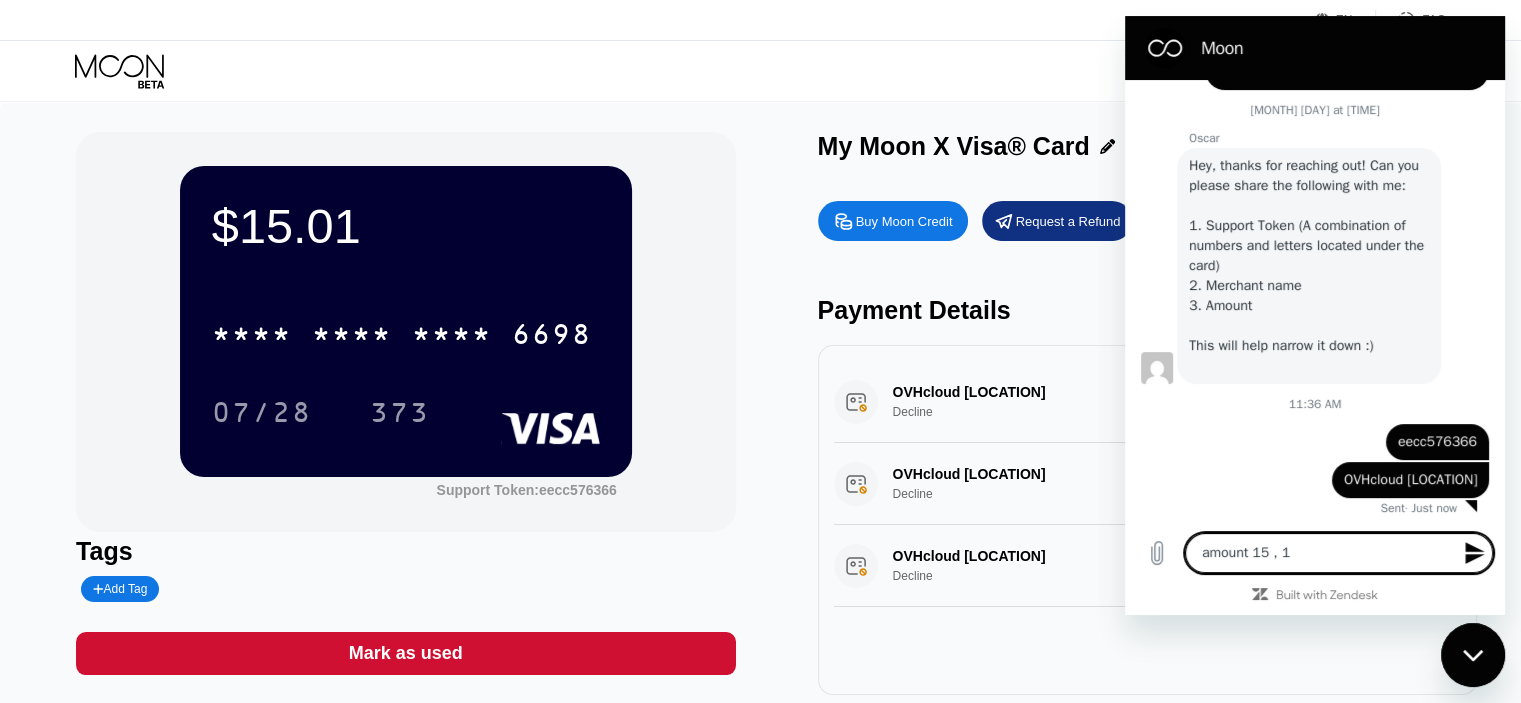 type on "amount 15 , 1." 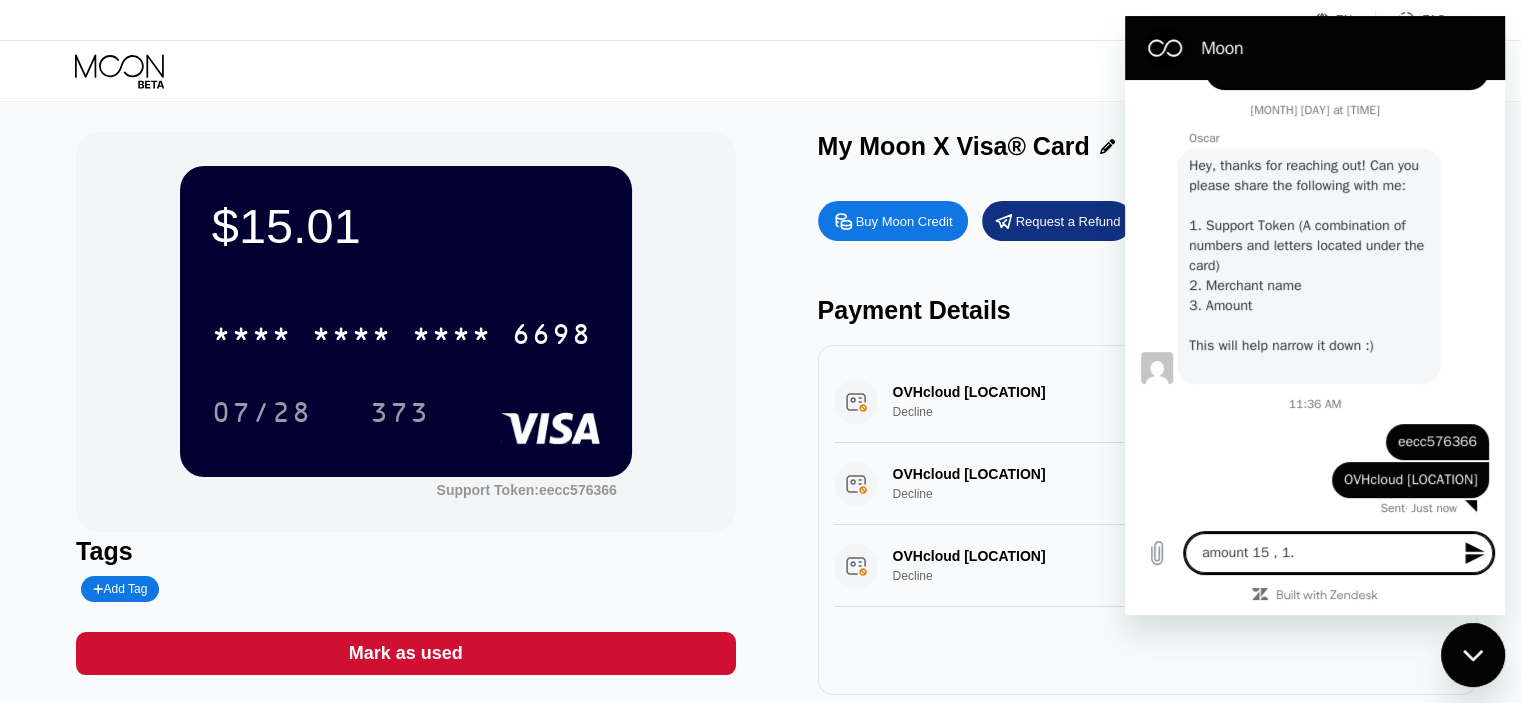type on "amount 15 , 1.4" 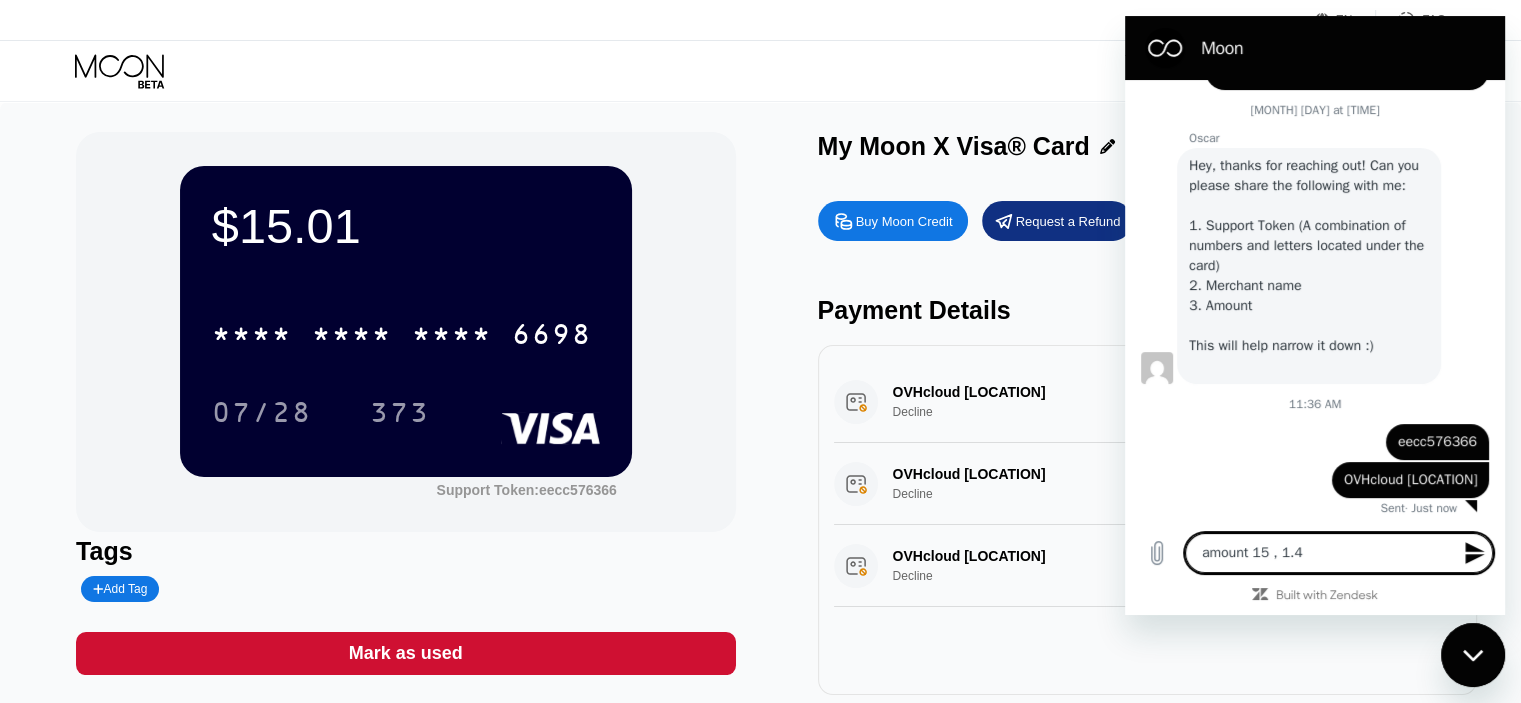 type on "amount 15 , 1.43" 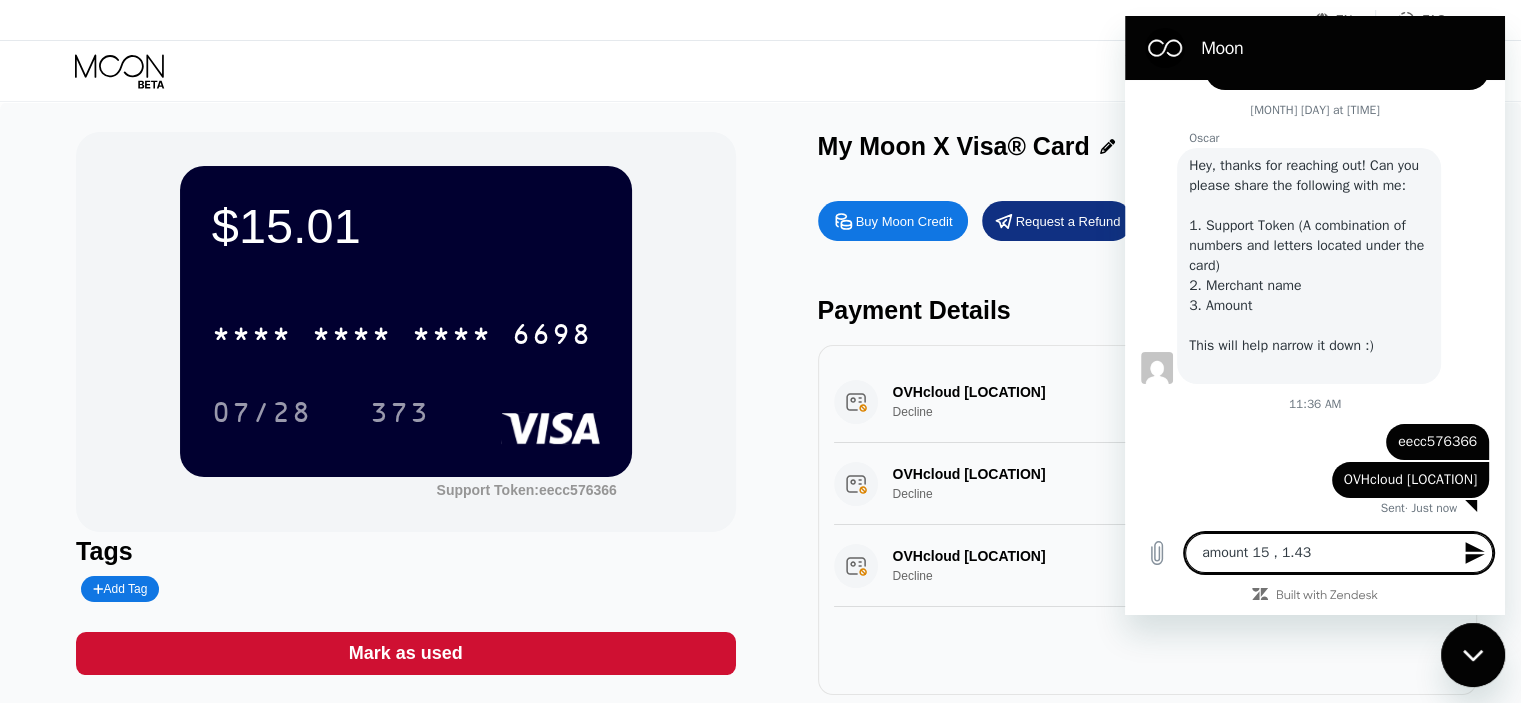 type 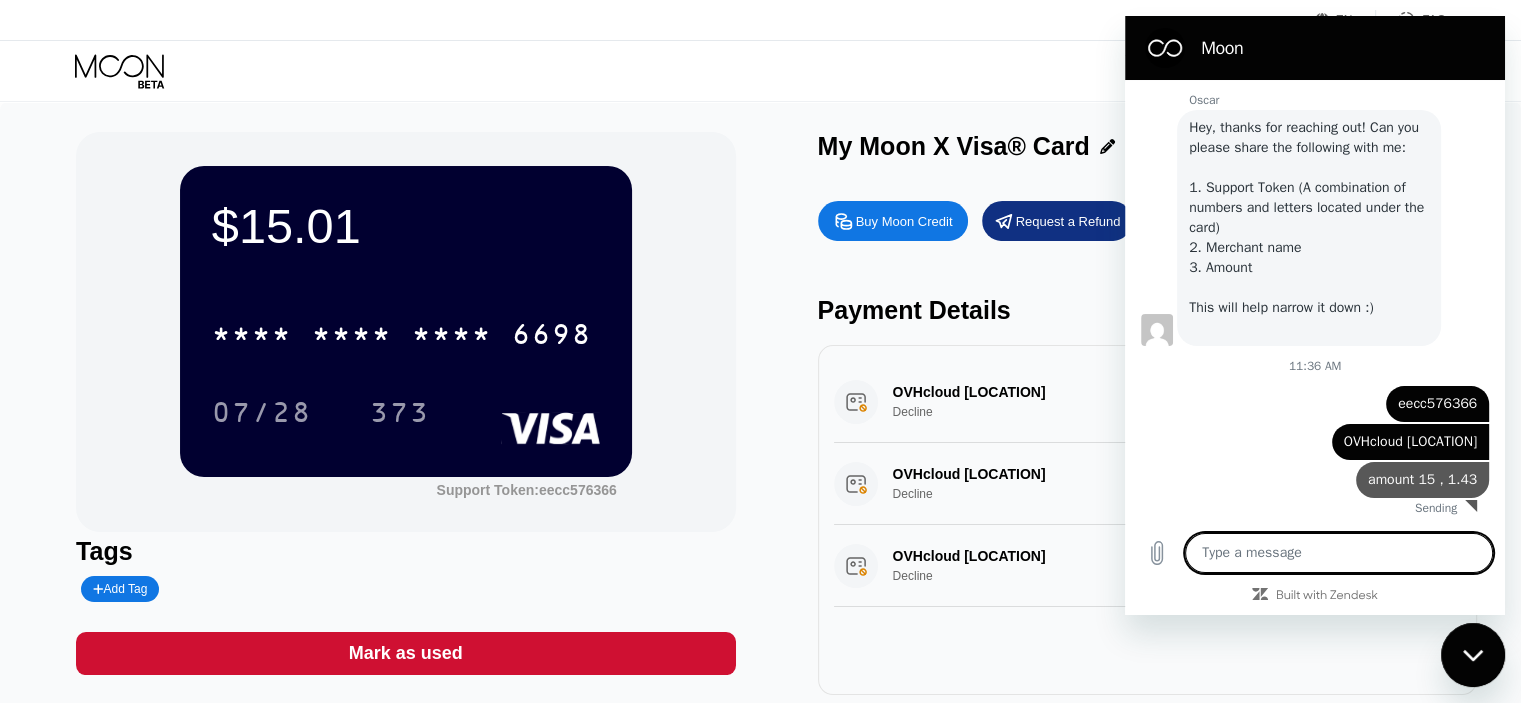 scroll, scrollTop: 500, scrollLeft: 0, axis: vertical 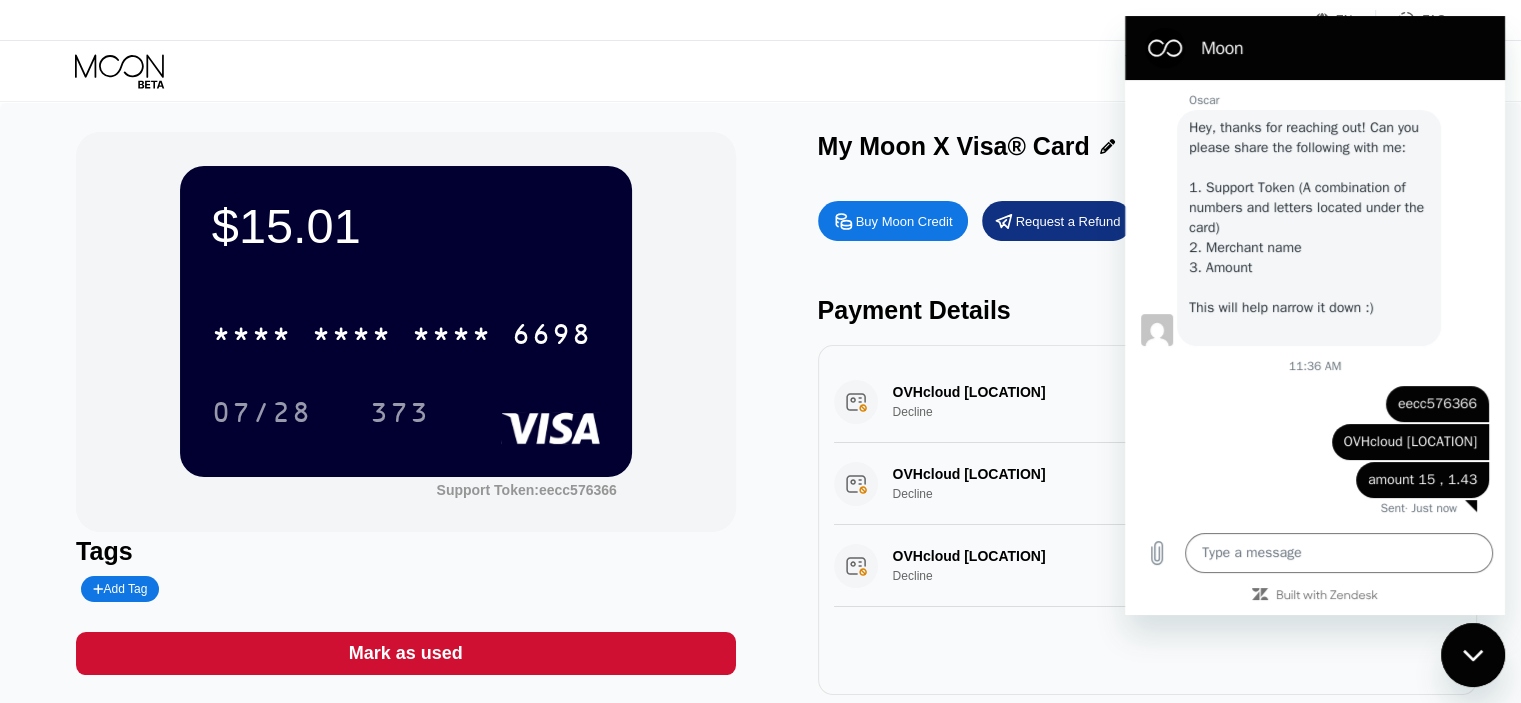 click on "Tags" at bounding box center [405, 551] 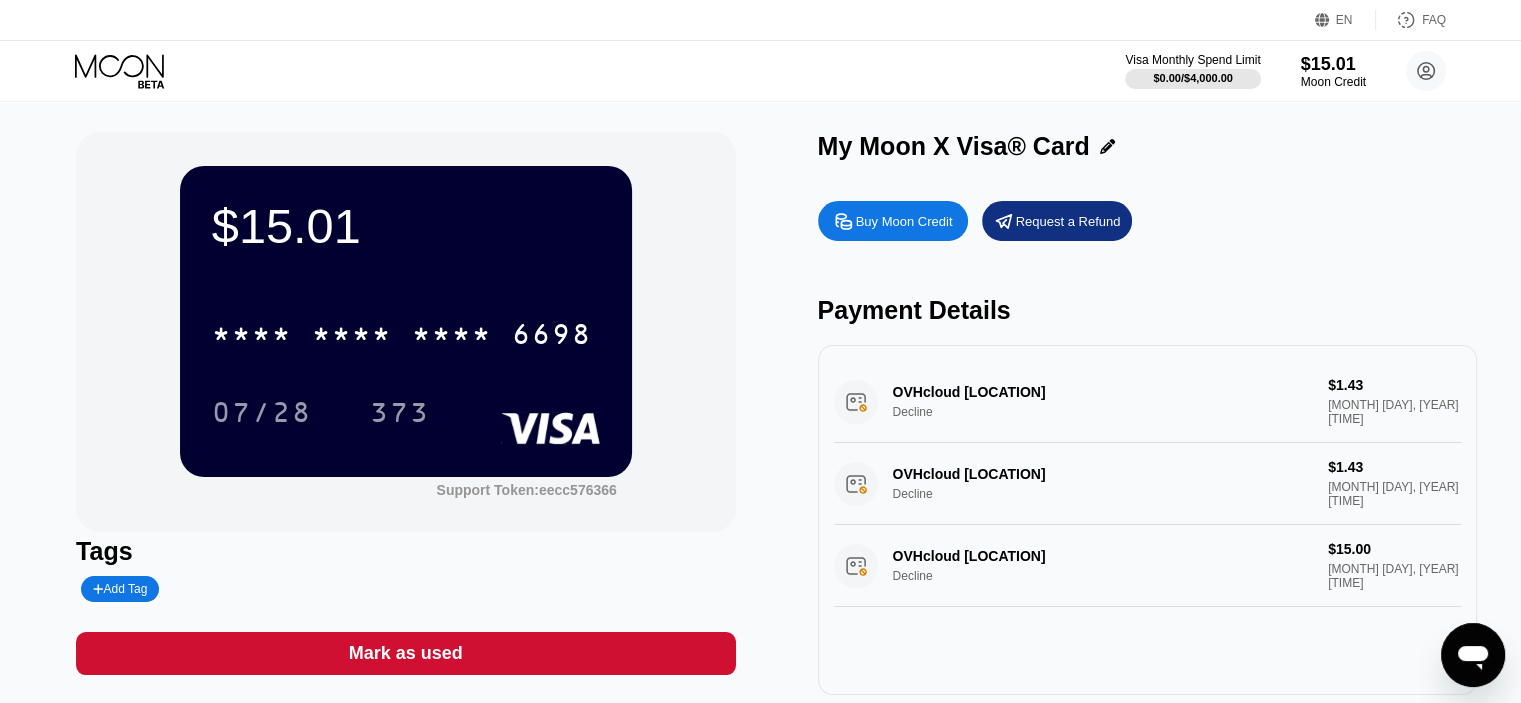 scroll, scrollTop: 555, scrollLeft: 0, axis: vertical 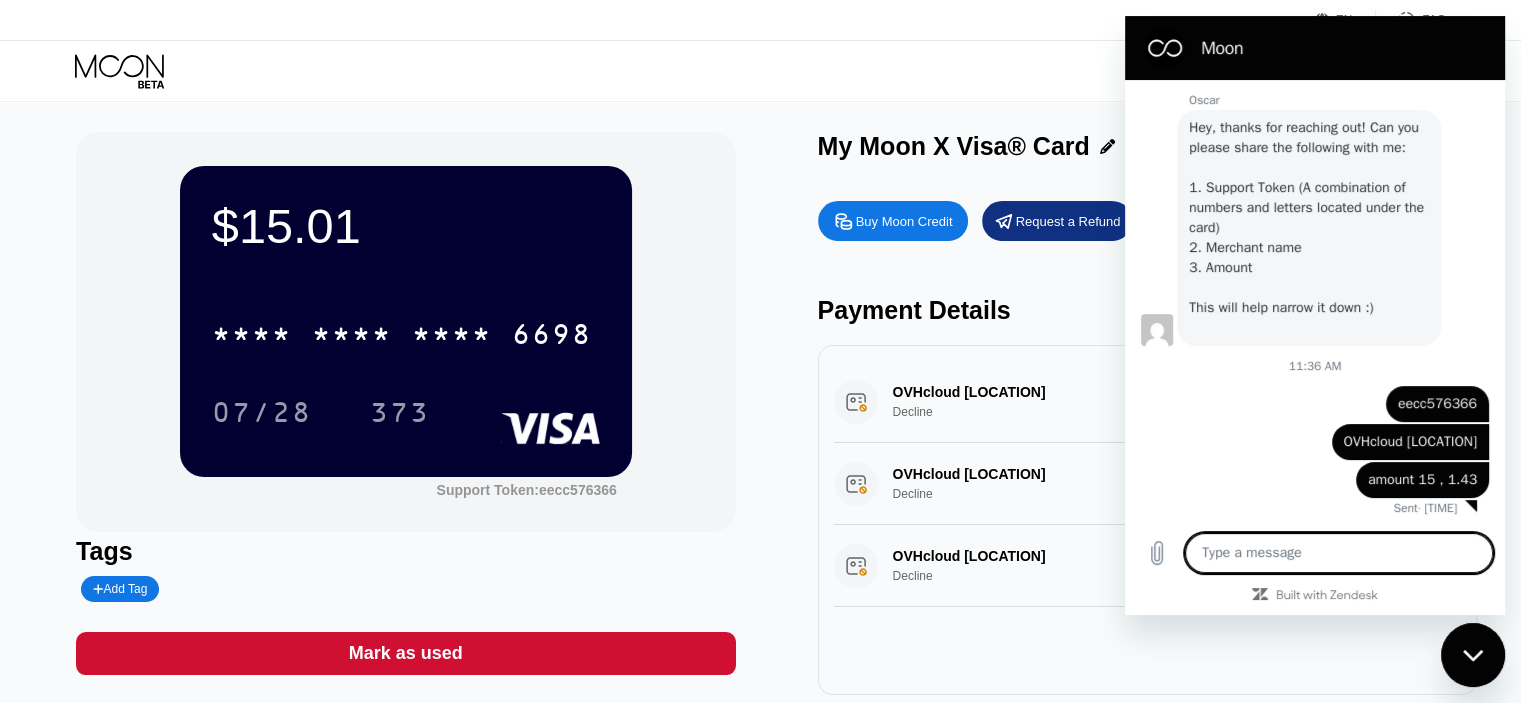 type on "x" 